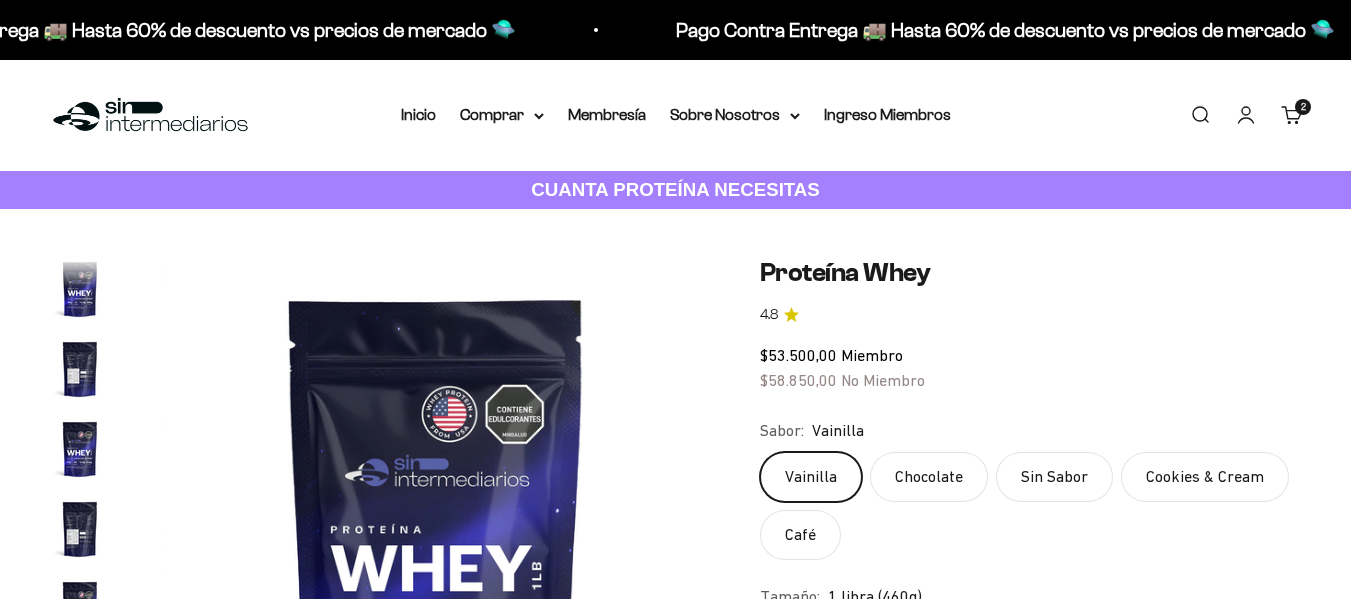 scroll, scrollTop: 0, scrollLeft: 0, axis: both 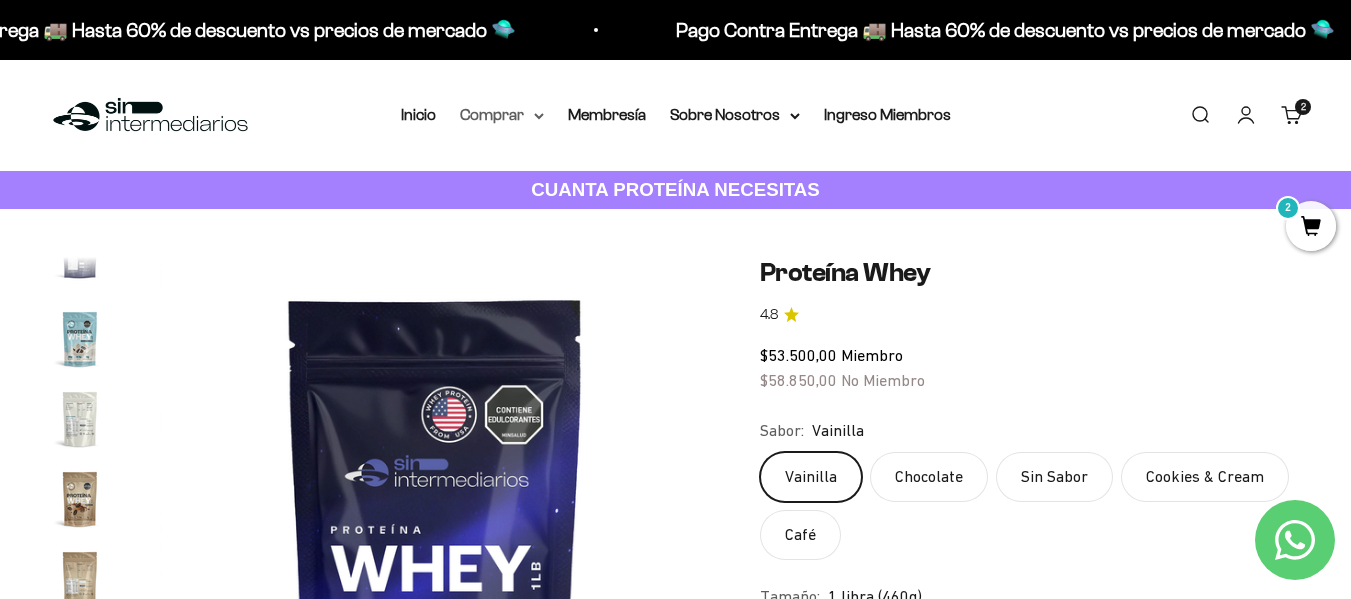 click on "Comprar" at bounding box center (502, 115) 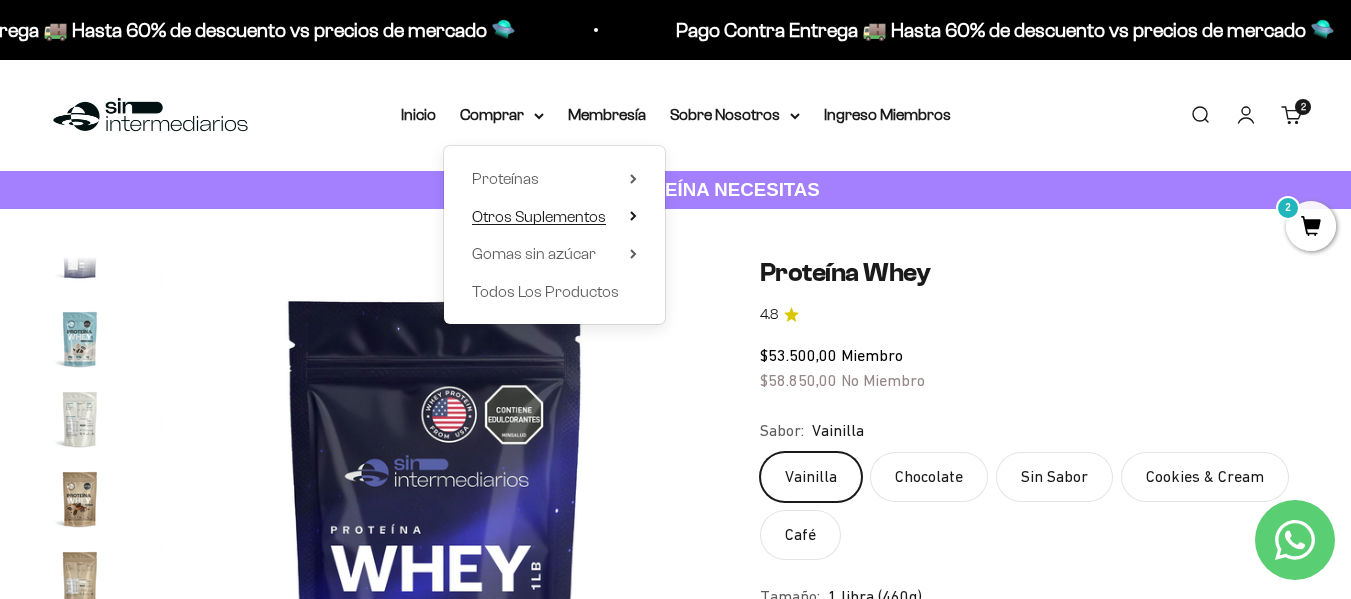 click 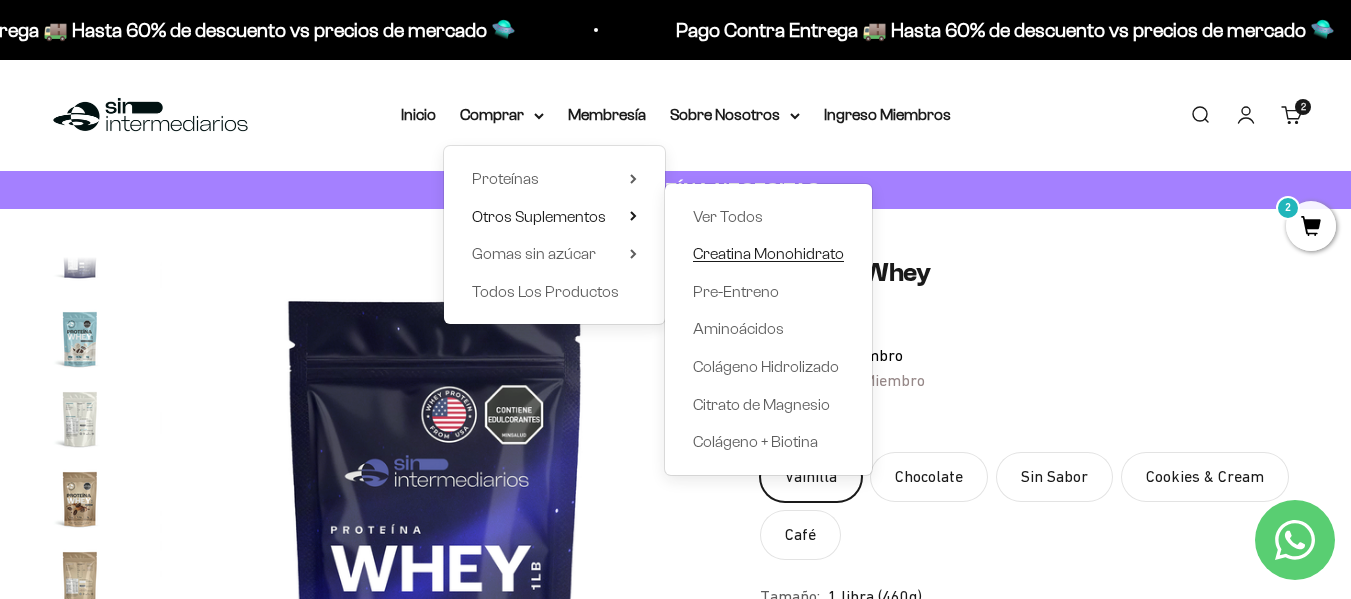 click on "Creatina Monohidrato" at bounding box center [768, 253] 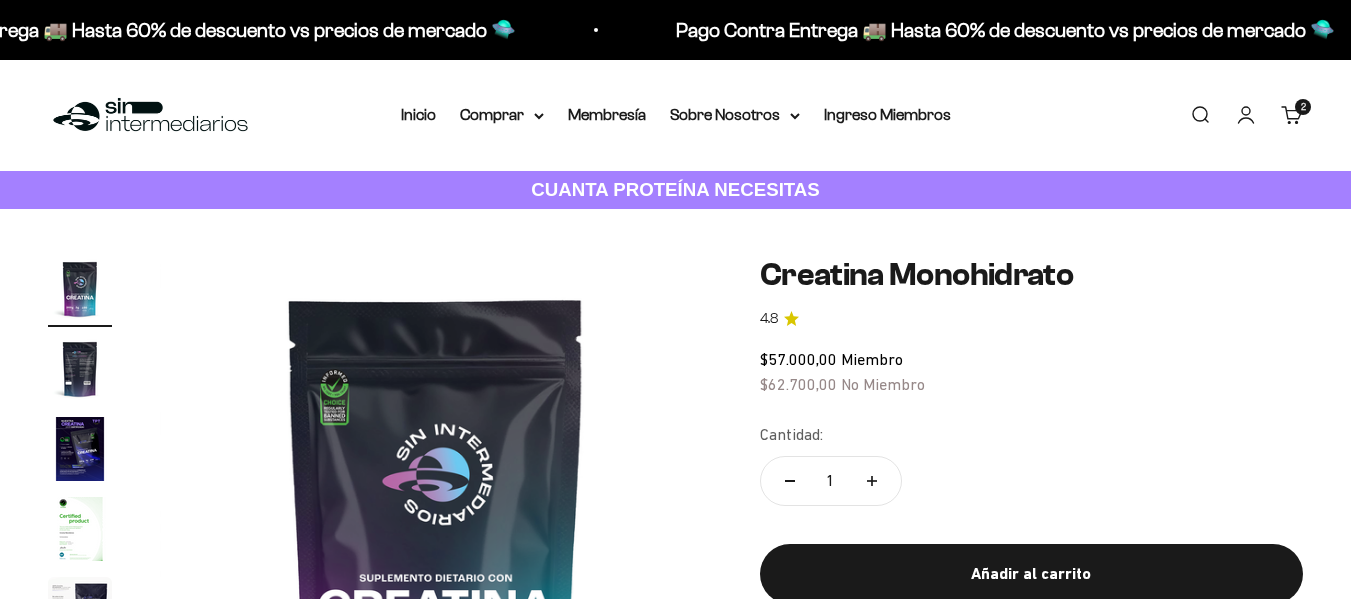 scroll, scrollTop: 0, scrollLeft: 0, axis: both 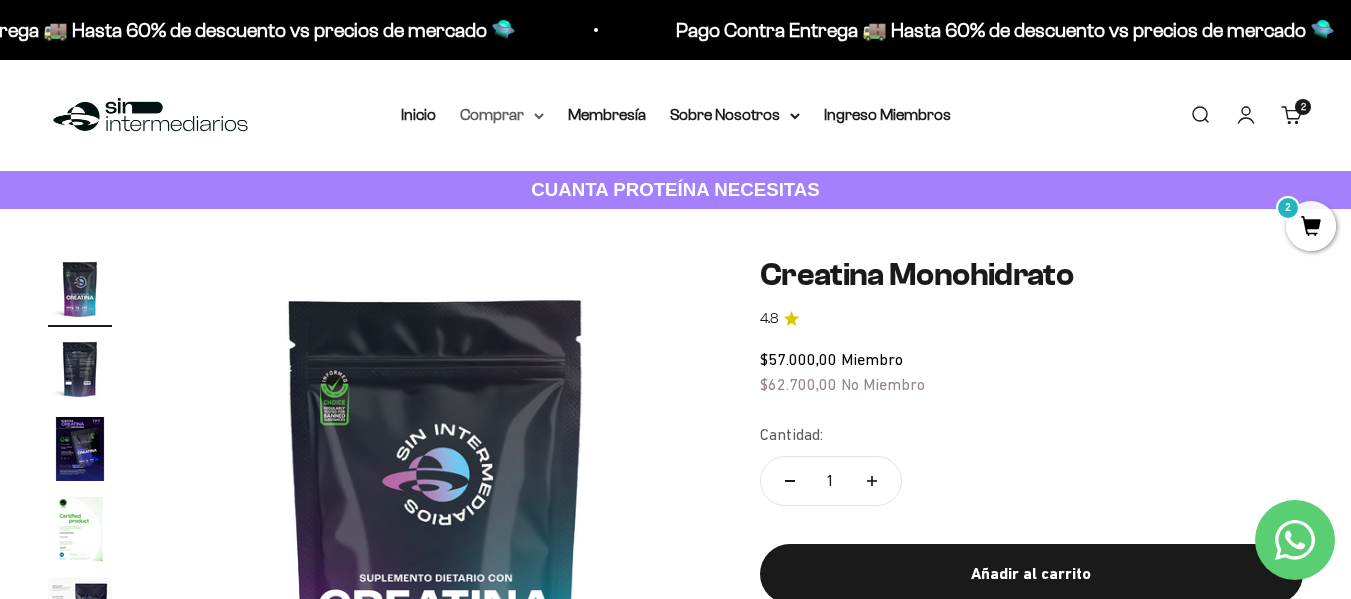 click 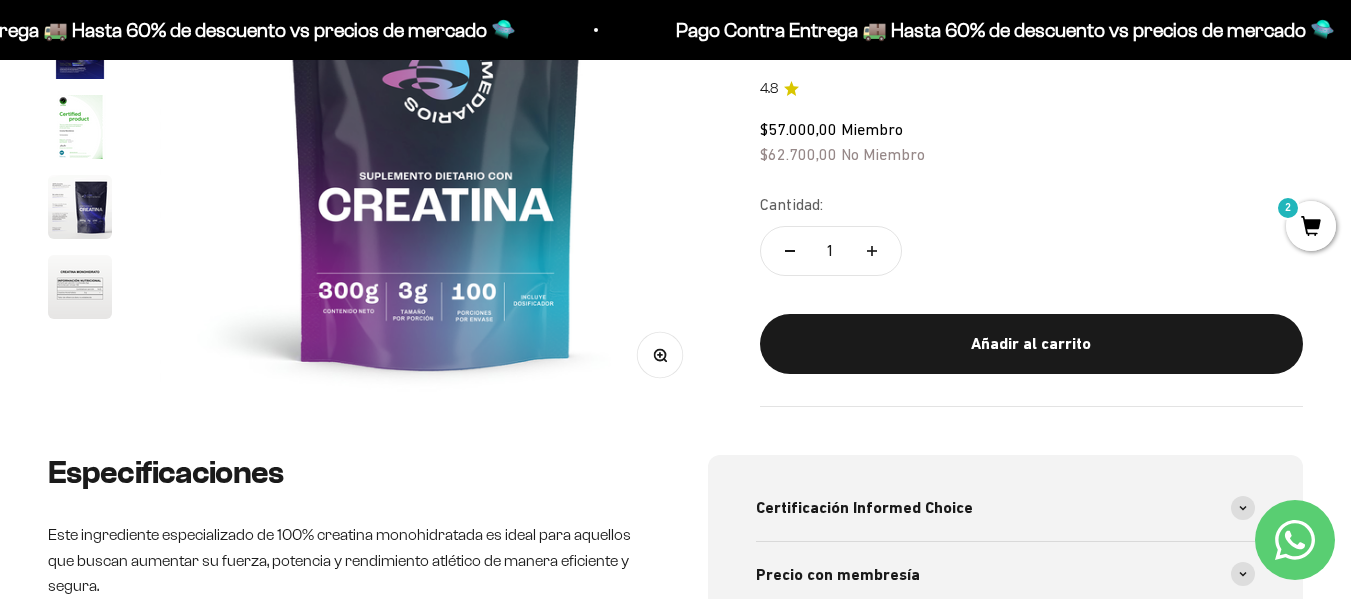 scroll, scrollTop: 400, scrollLeft: 0, axis: vertical 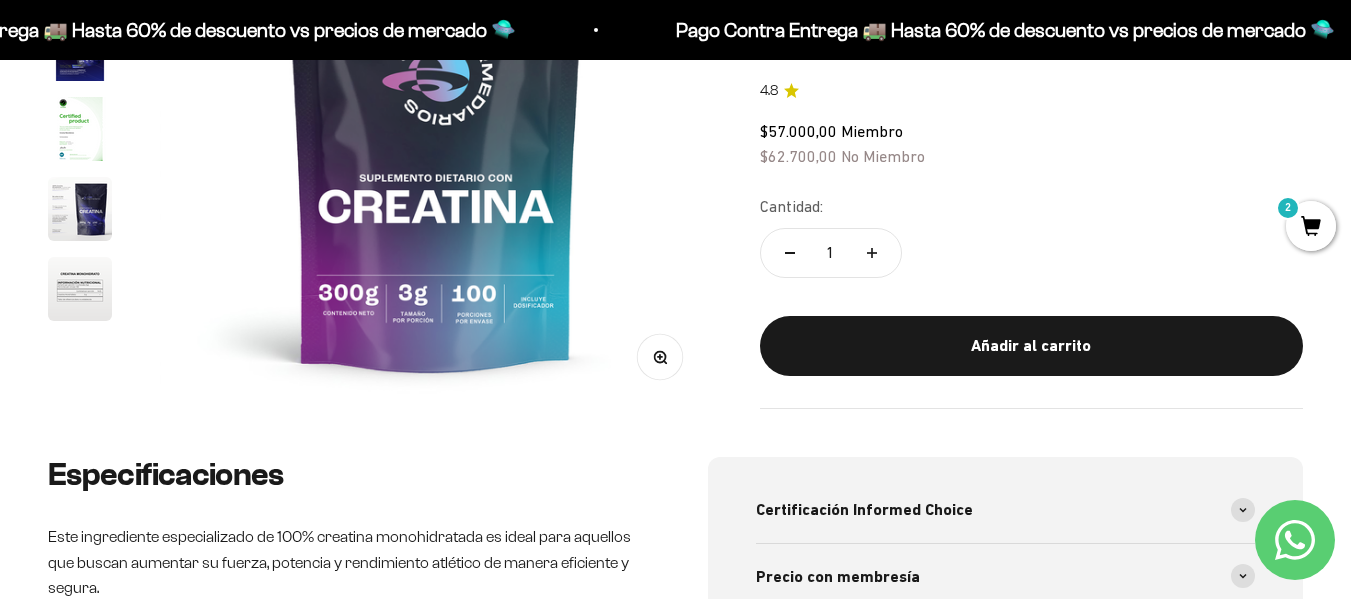 click at bounding box center (80, 129) 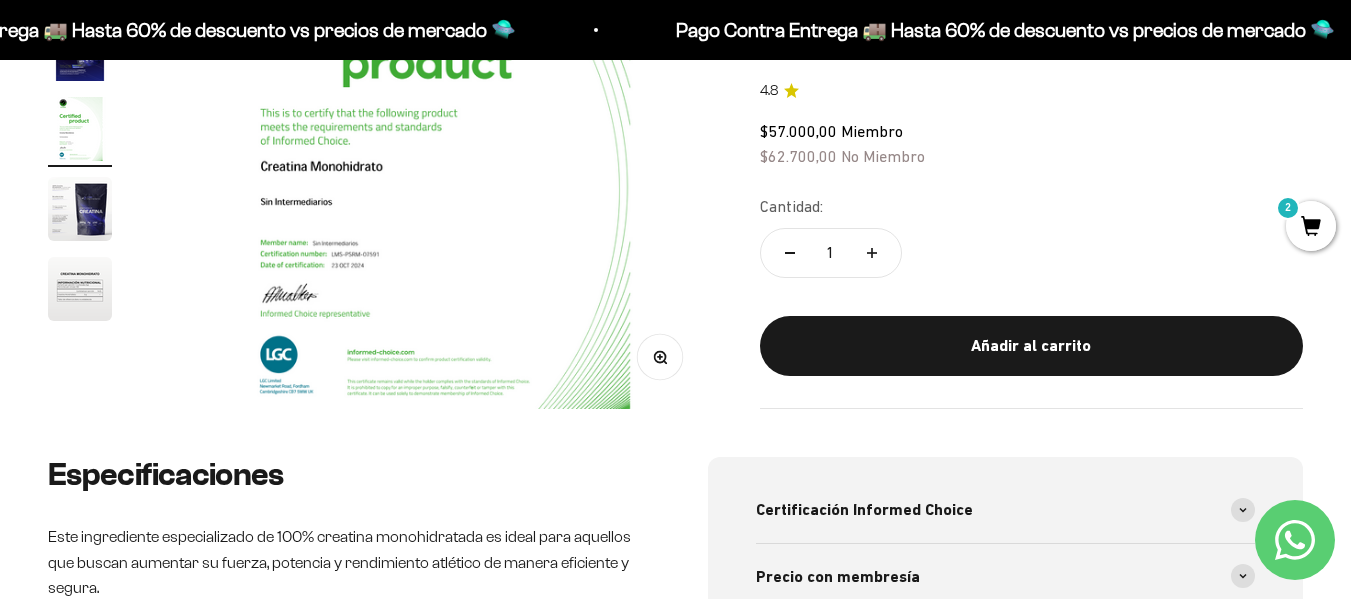 click at bounding box center [80, 209] 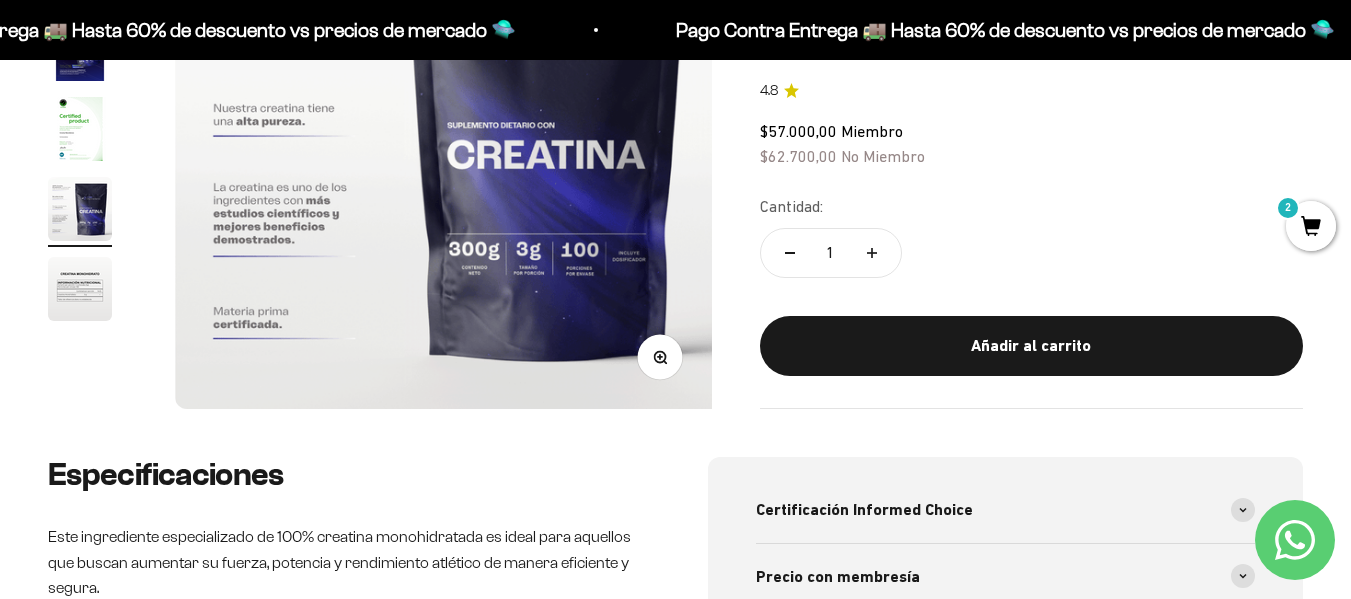 scroll, scrollTop: 0, scrollLeft: 2255, axis: horizontal 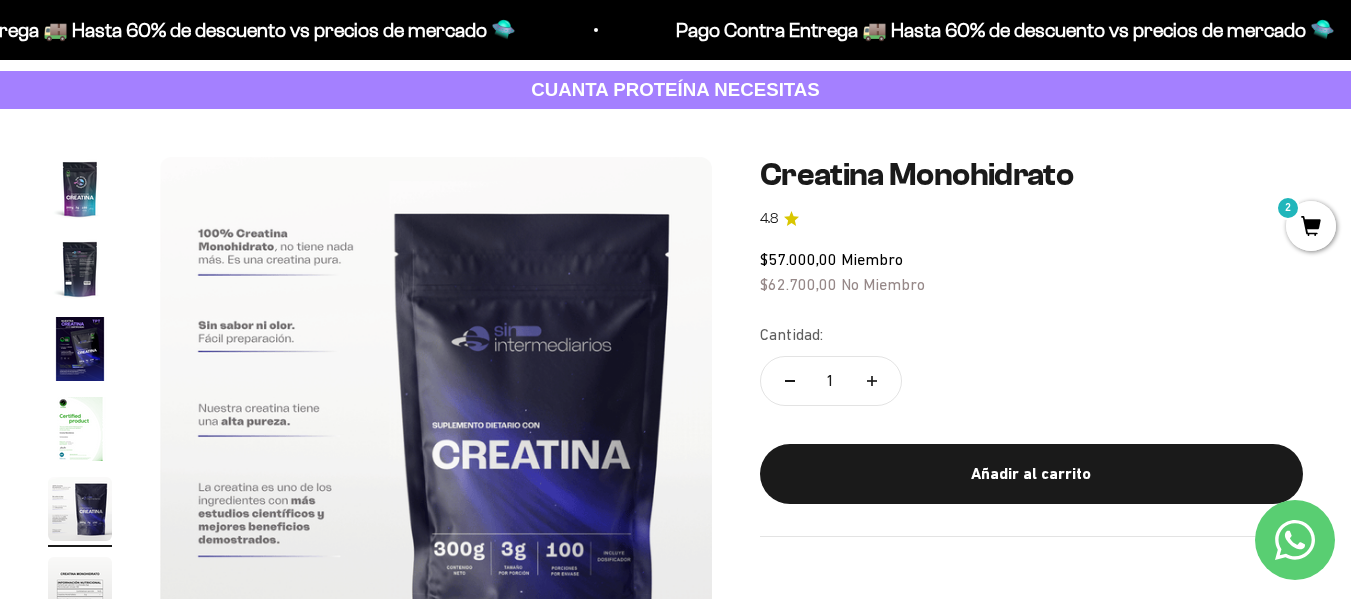 click at bounding box center [80, 269] 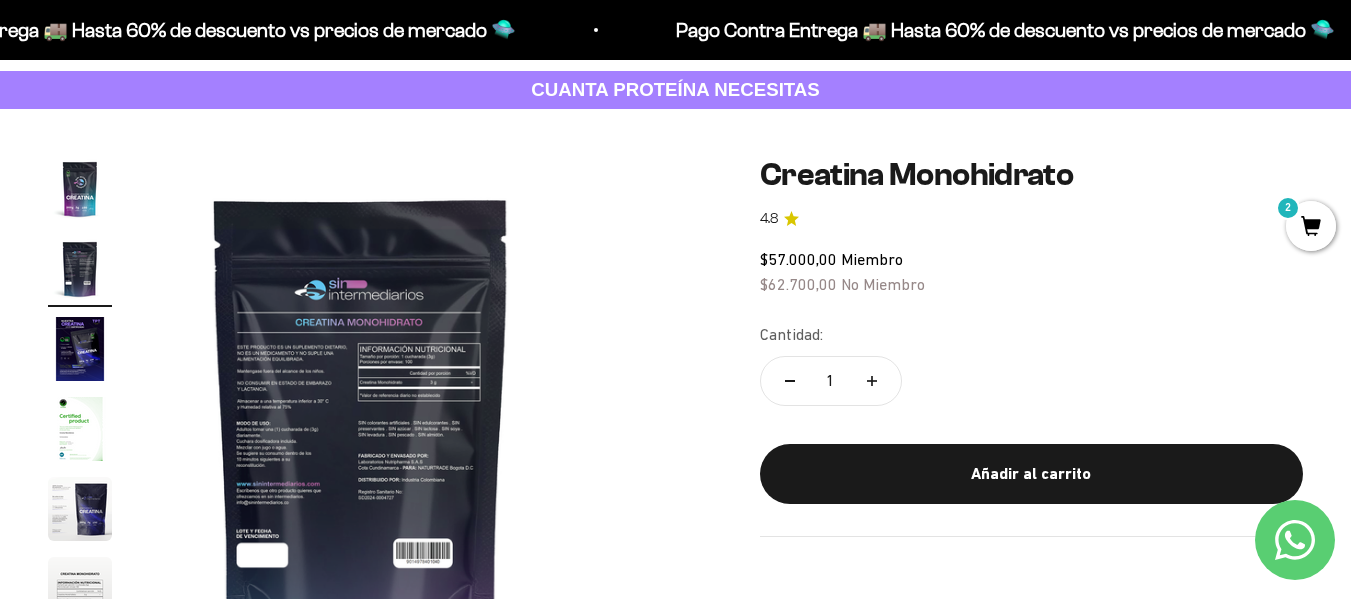 scroll, scrollTop: 0, scrollLeft: 564, axis: horizontal 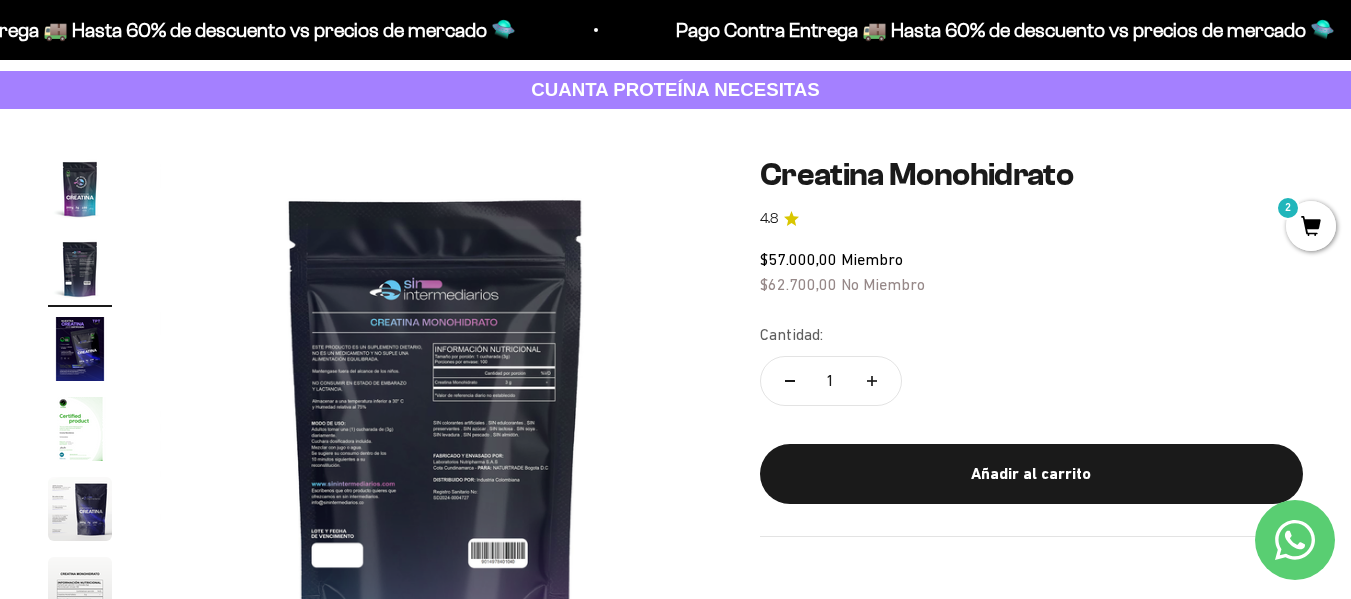 click at bounding box center [436, 433] 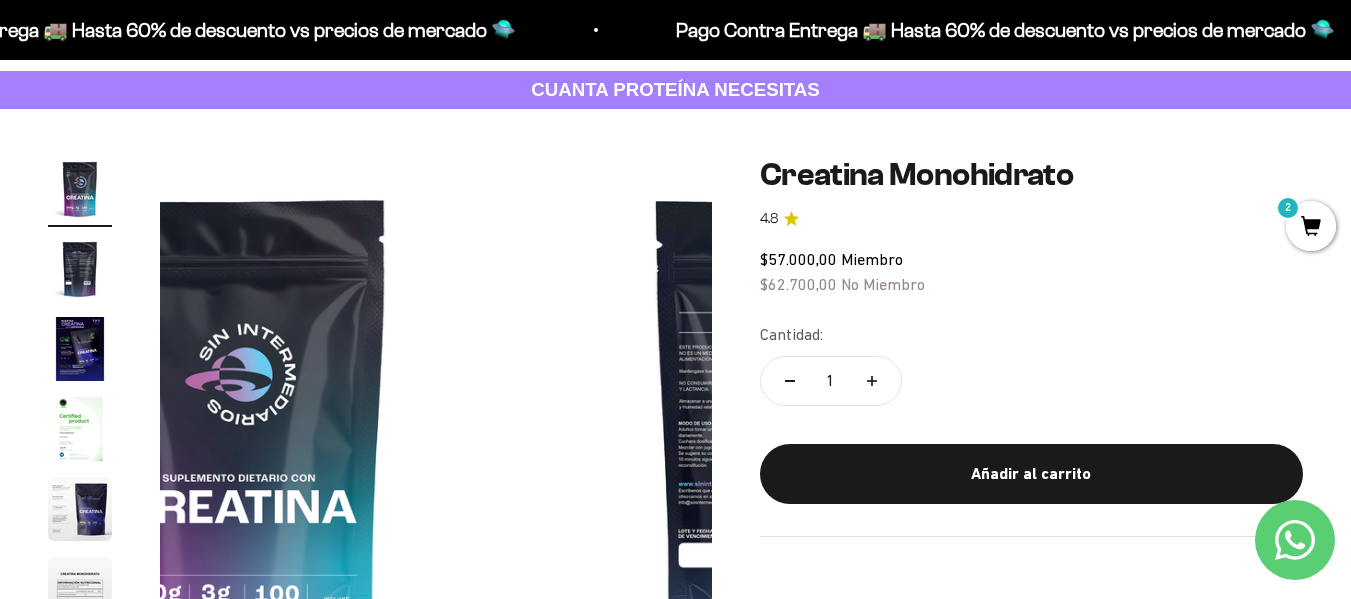 scroll, scrollTop: 0, scrollLeft: 0, axis: both 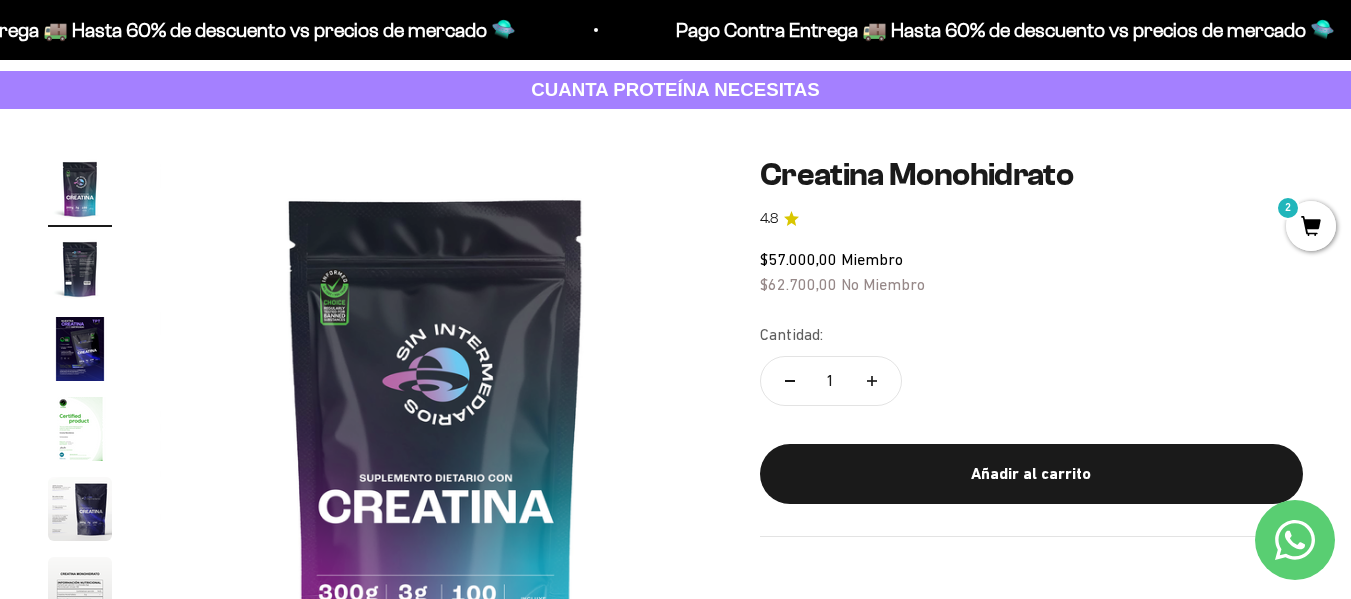 click at bounding box center [80, 269] 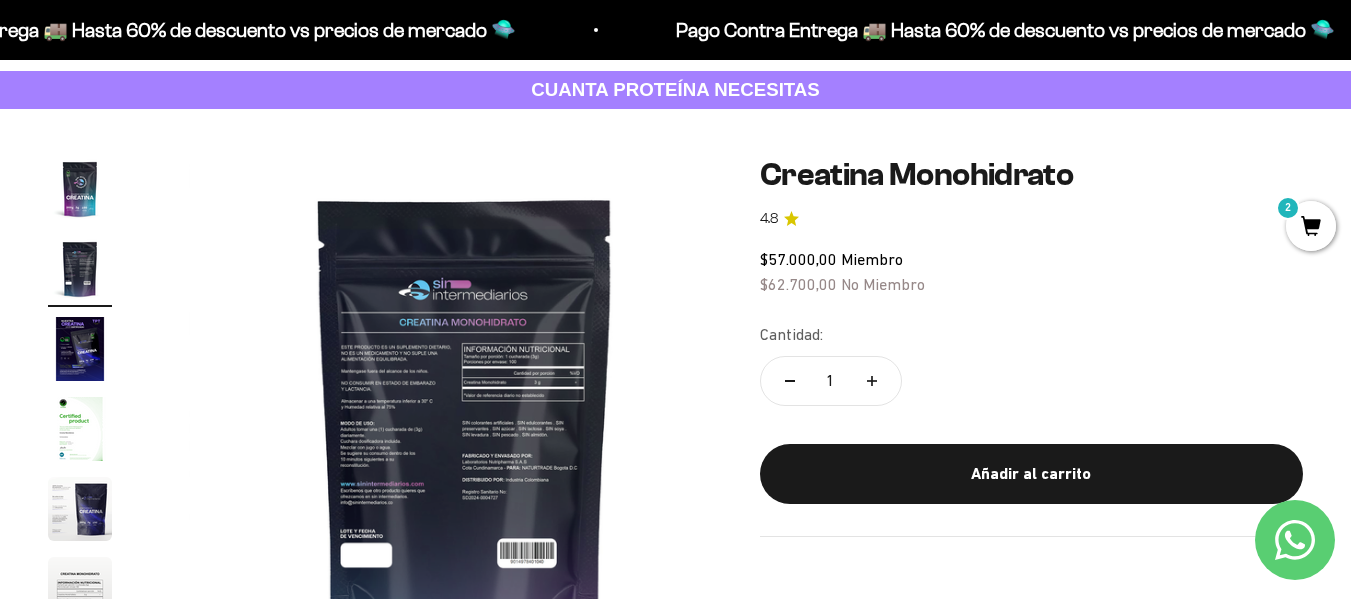 scroll, scrollTop: 0, scrollLeft: 564, axis: horizontal 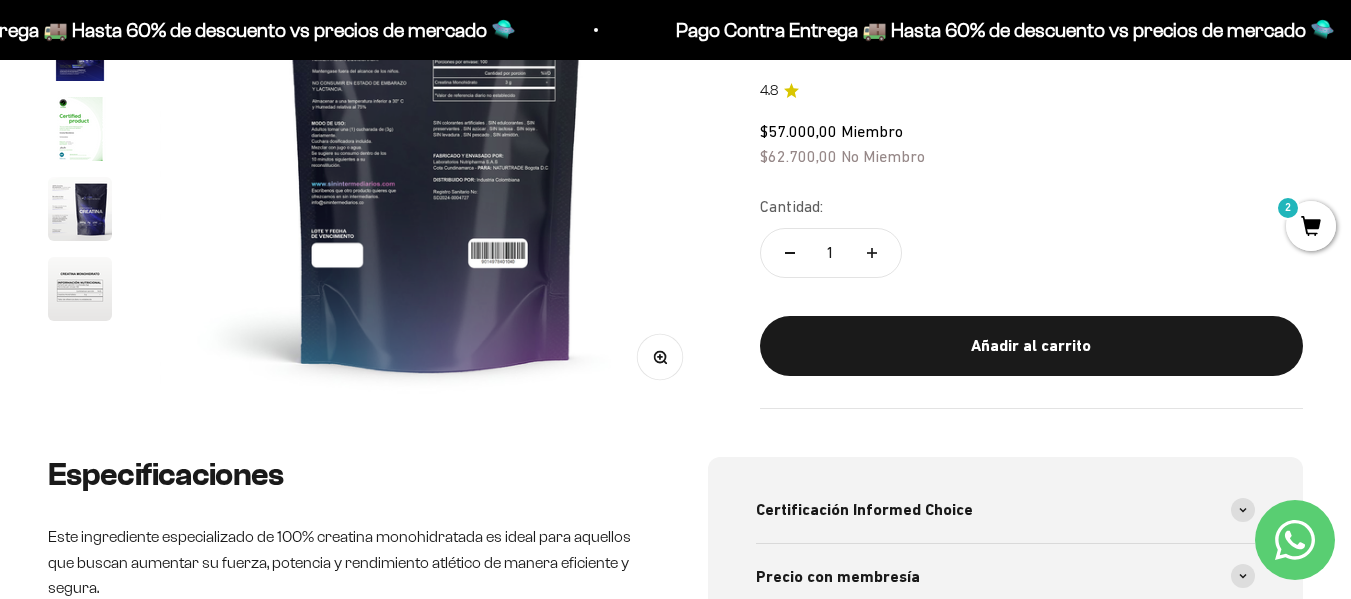 click on "Zoom" at bounding box center [659, 357] 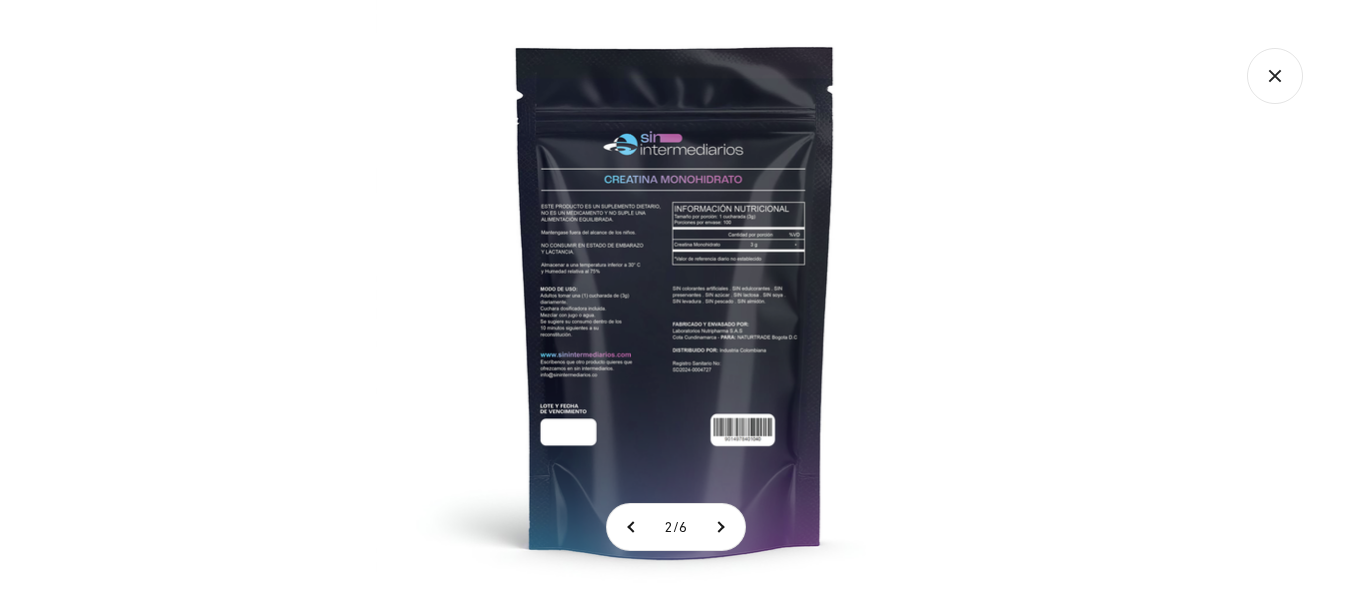 click at bounding box center (675, 299) 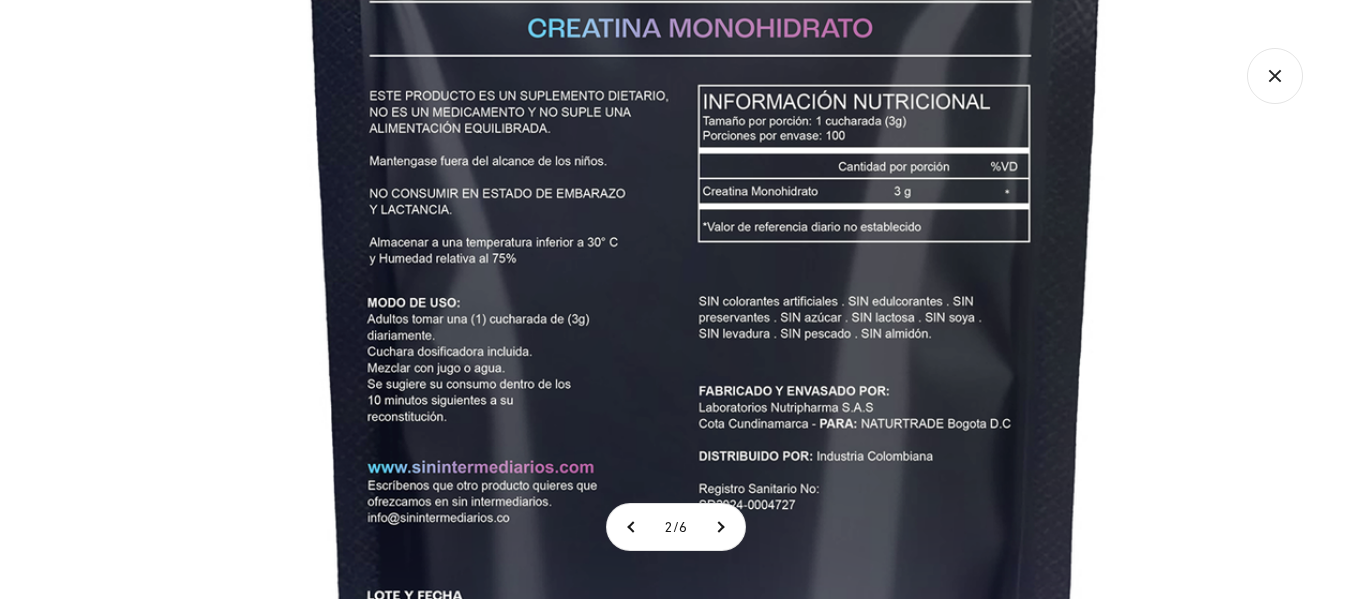 click at bounding box center [706, 329] 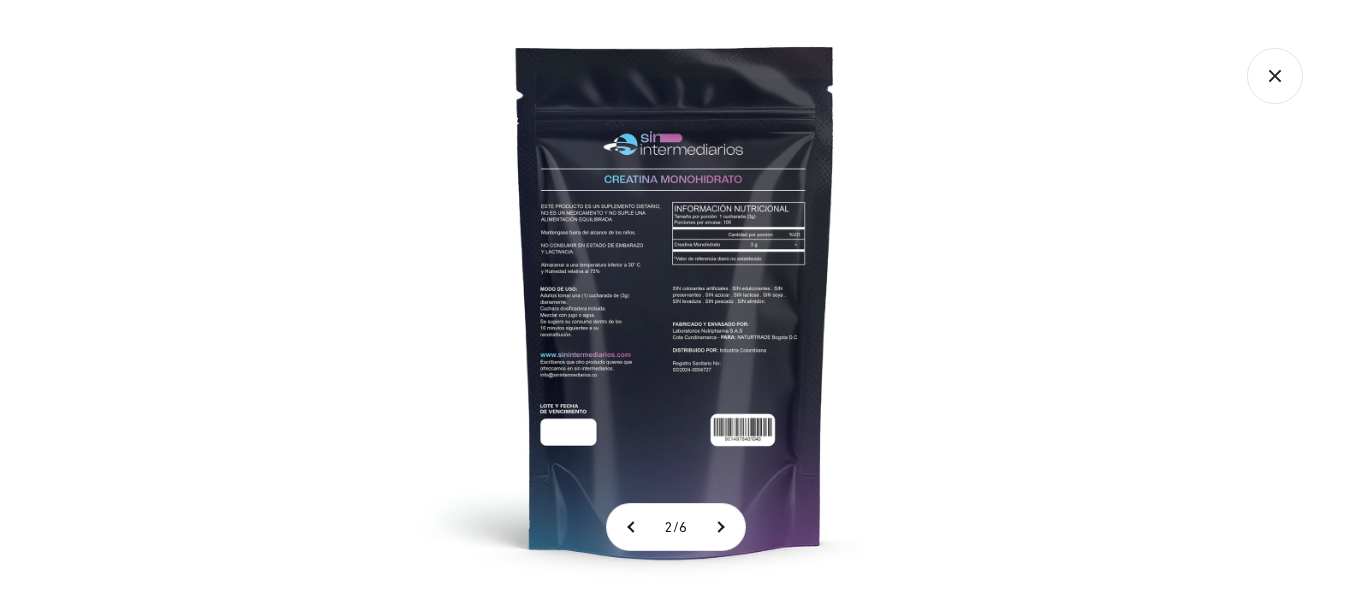 click 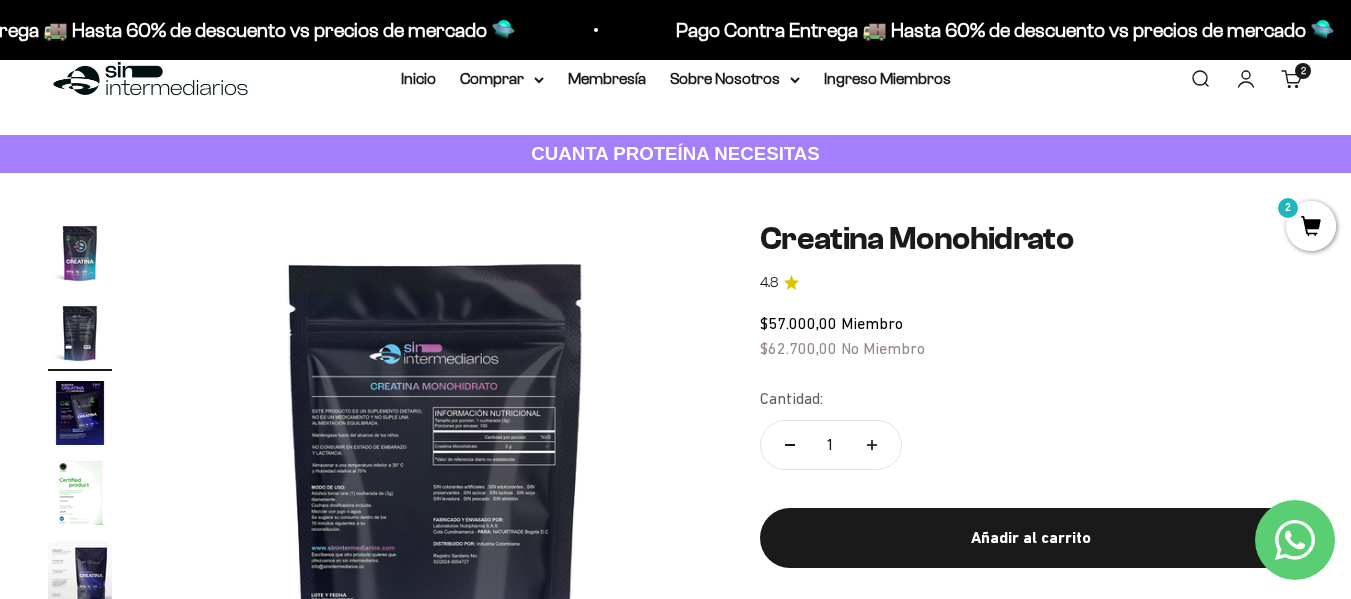 scroll, scrollTop: 0, scrollLeft: 0, axis: both 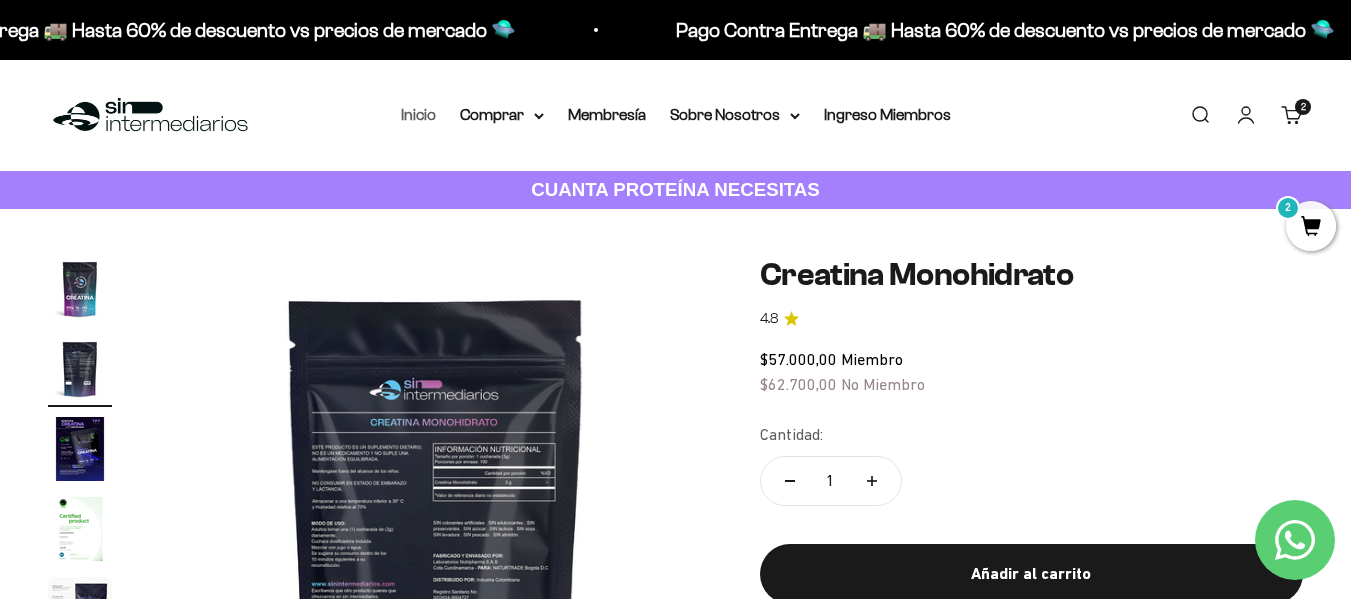 click on "Inicio" at bounding box center (418, 114) 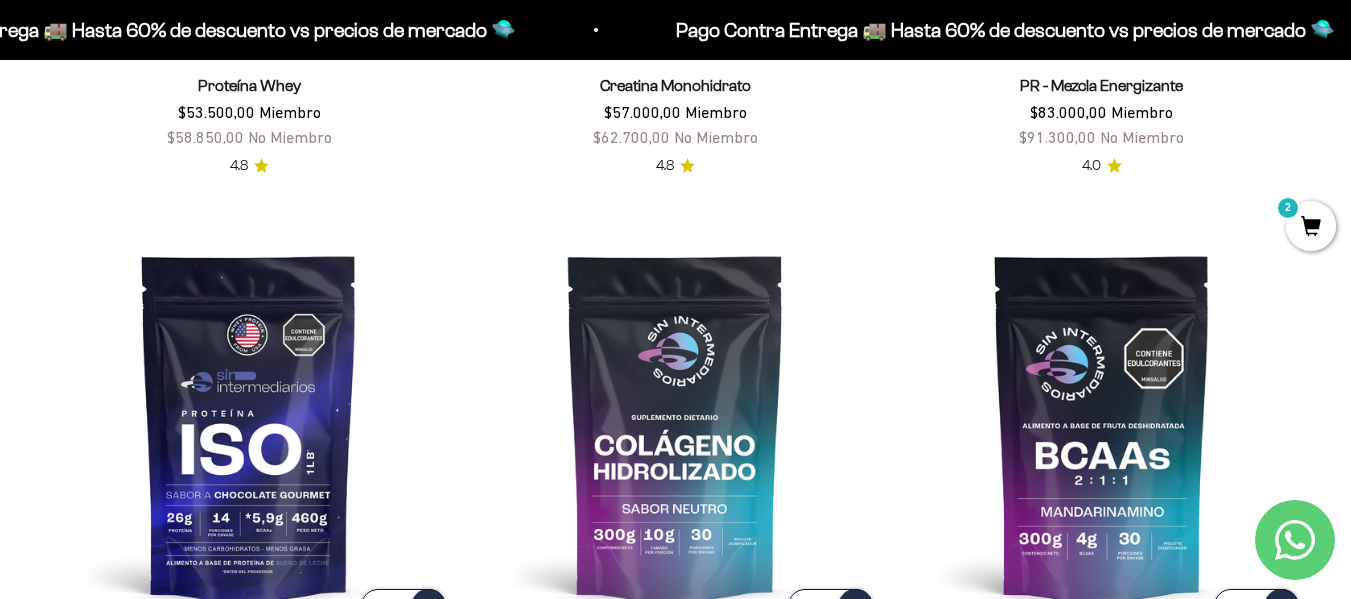 scroll, scrollTop: 1200, scrollLeft: 0, axis: vertical 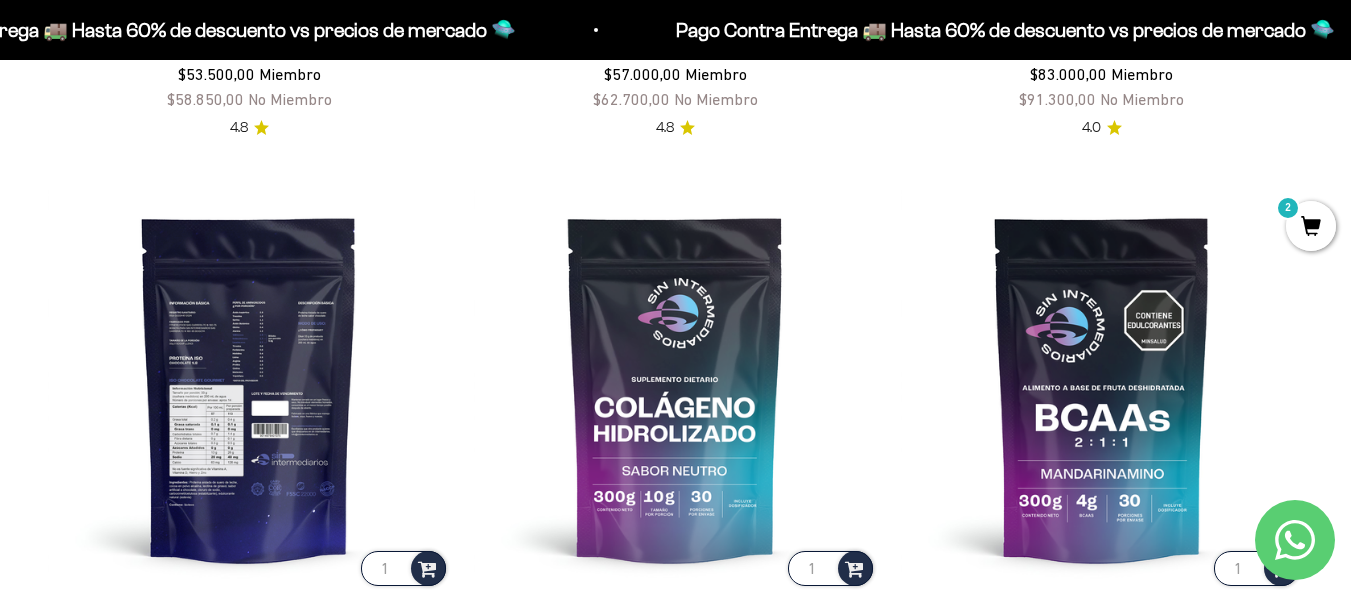 click at bounding box center (249, 388) 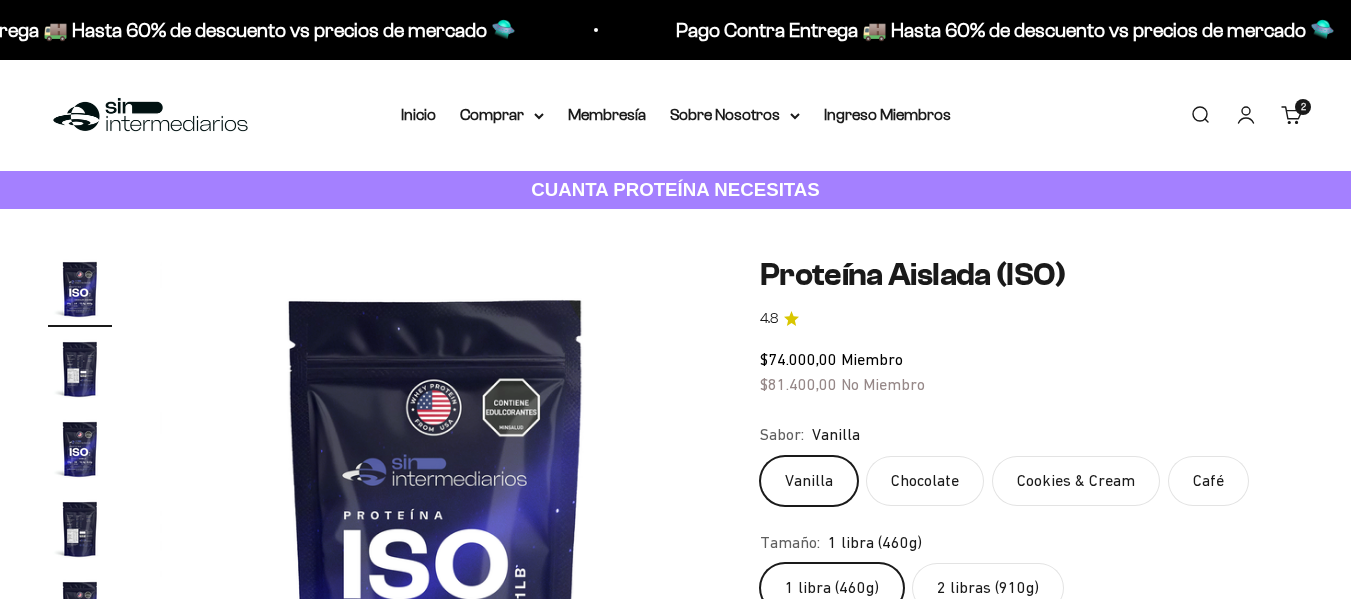 scroll, scrollTop: 400, scrollLeft: 0, axis: vertical 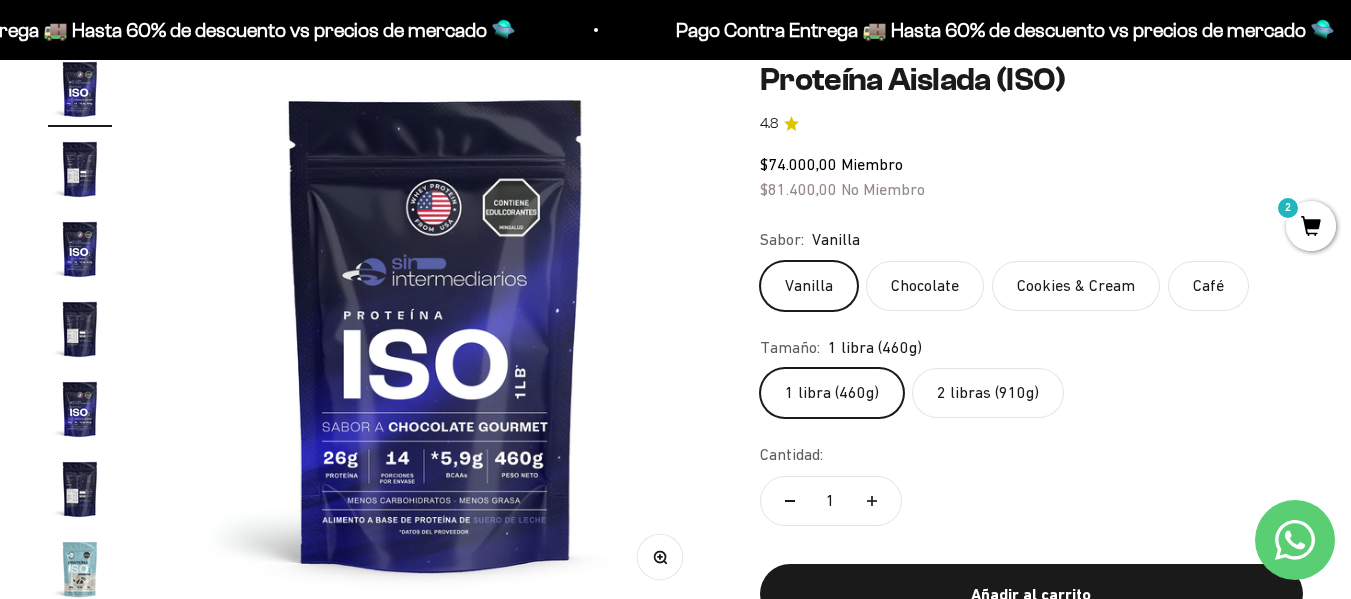 click on "2 libras (910g)" 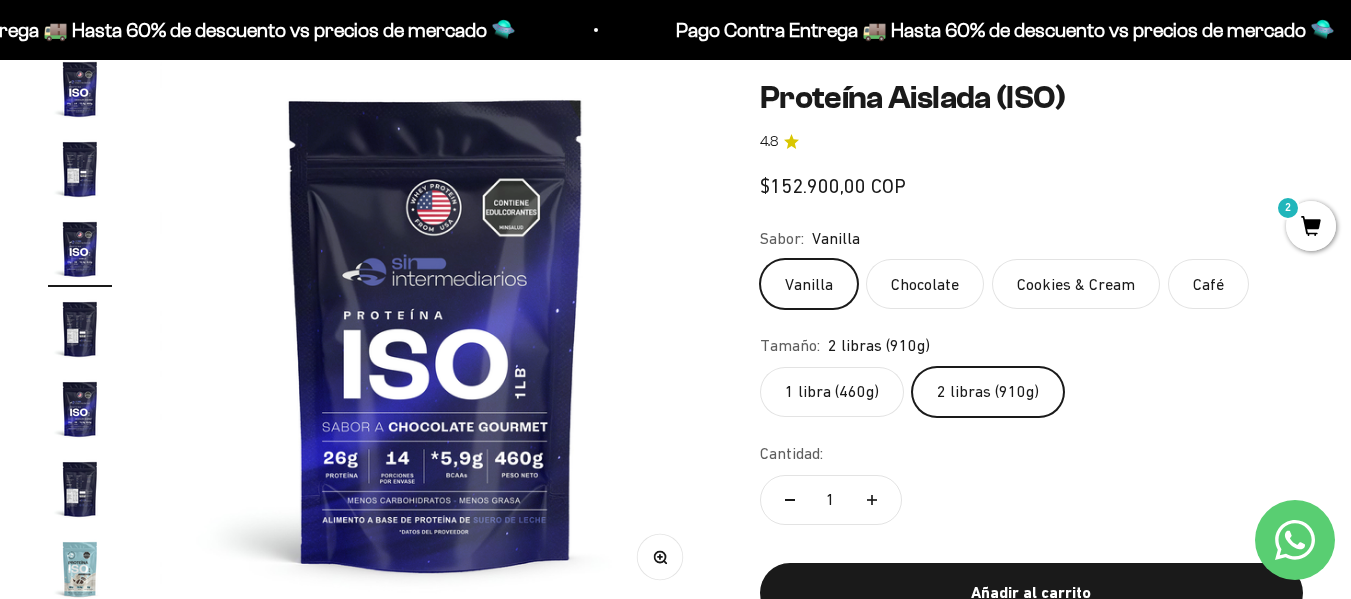 scroll, scrollTop: 0, scrollLeft: 1128, axis: horizontal 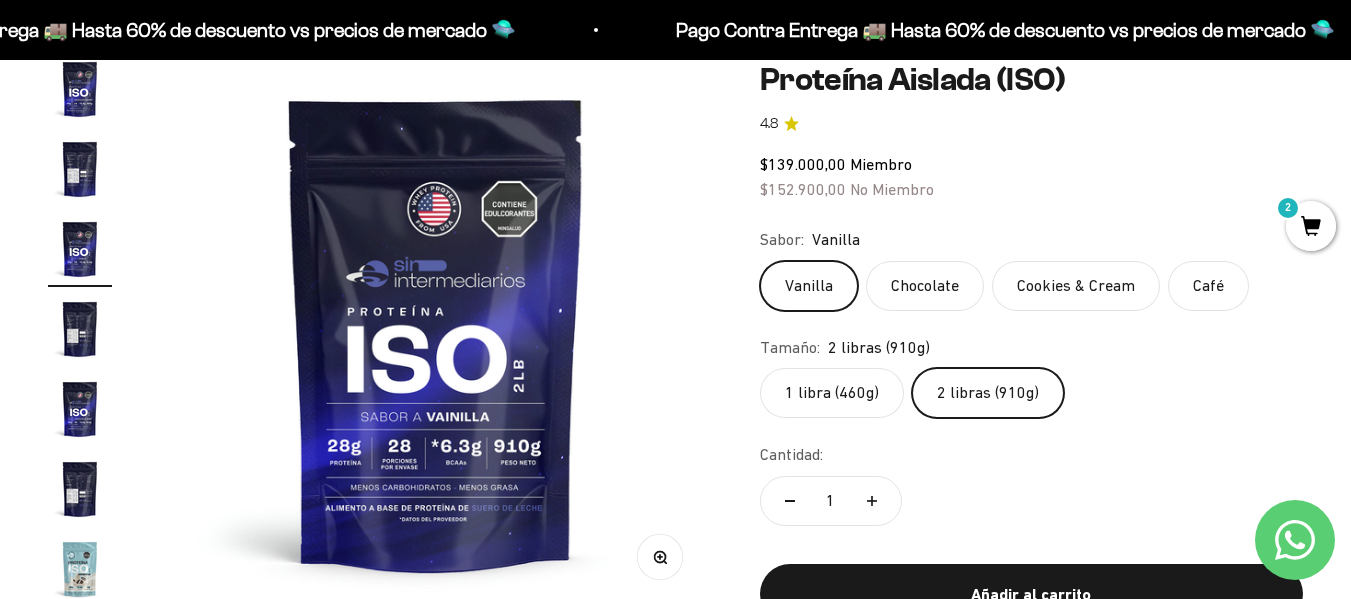 click on "Chocolate" 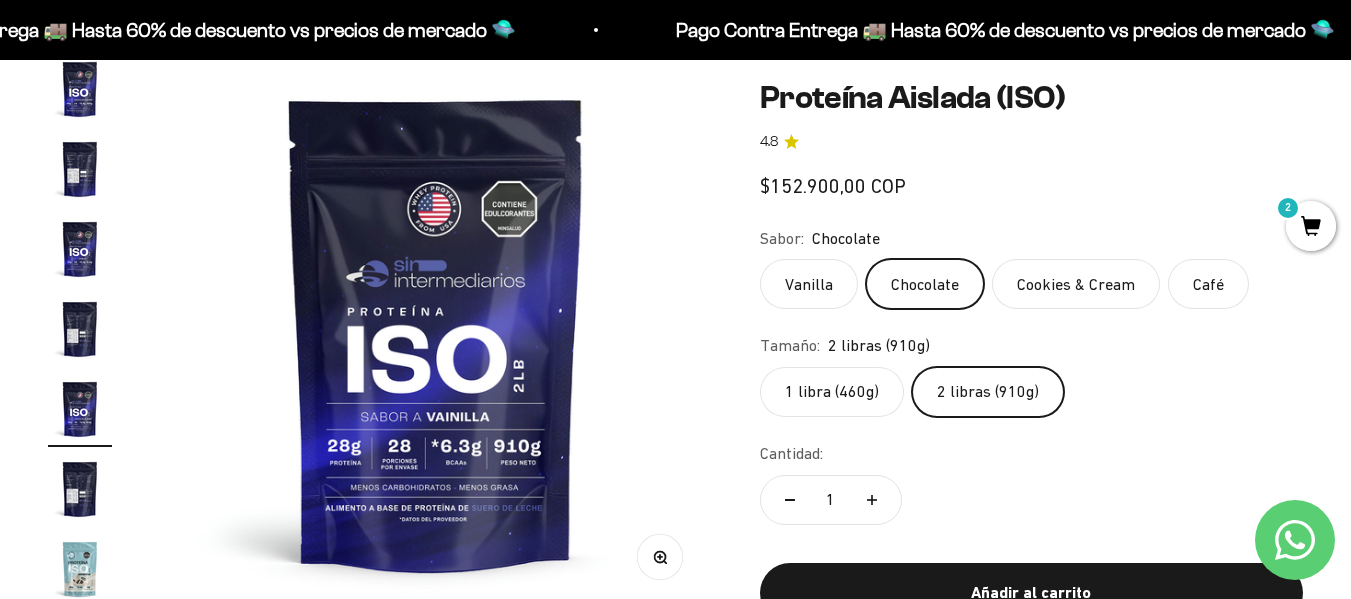 scroll, scrollTop: 0, scrollLeft: 2255, axis: horizontal 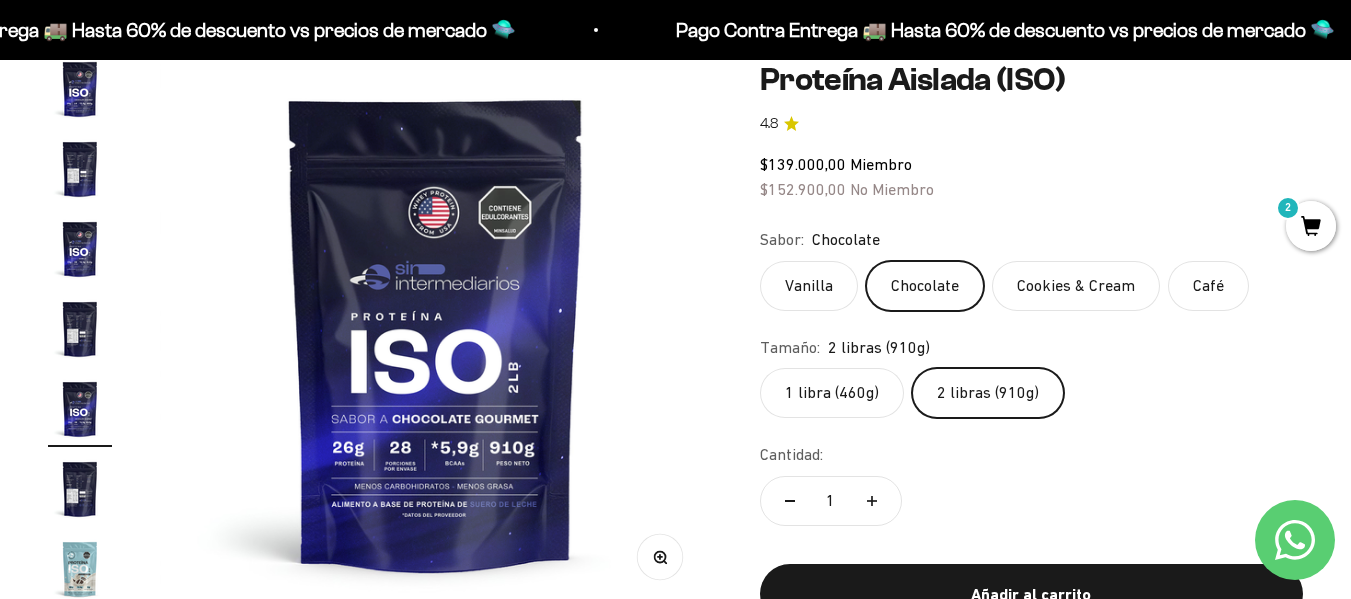 click on "Vanilla" 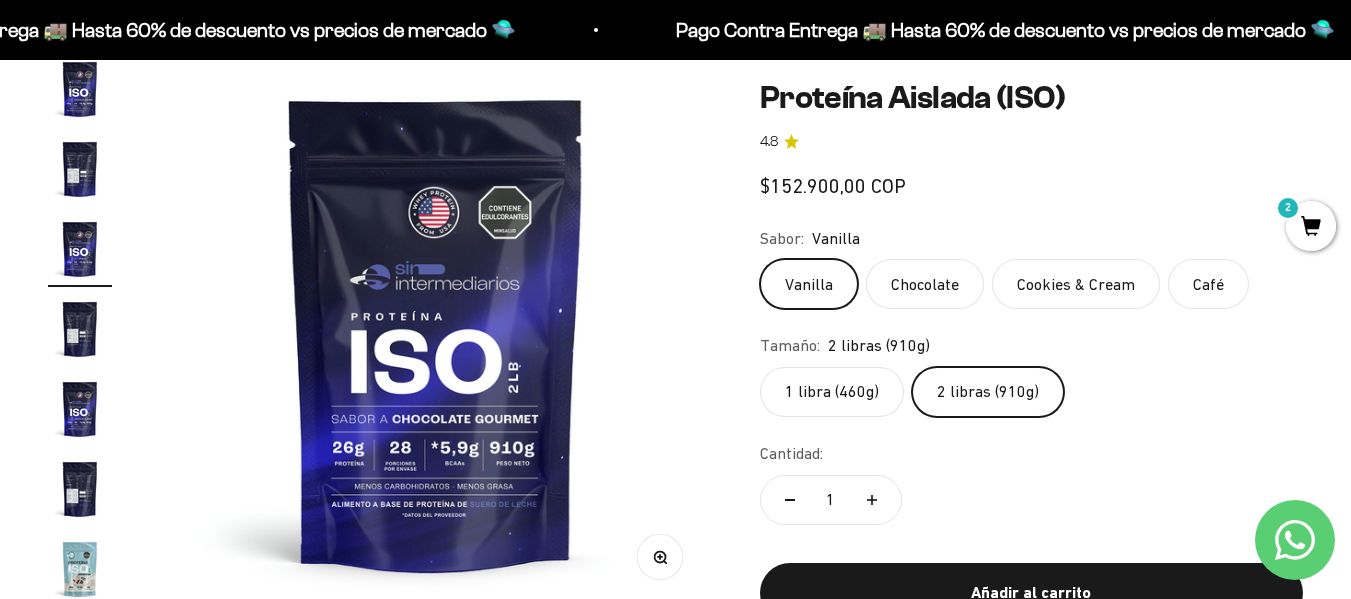 scroll, scrollTop: 0, scrollLeft: 1128, axis: horizontal 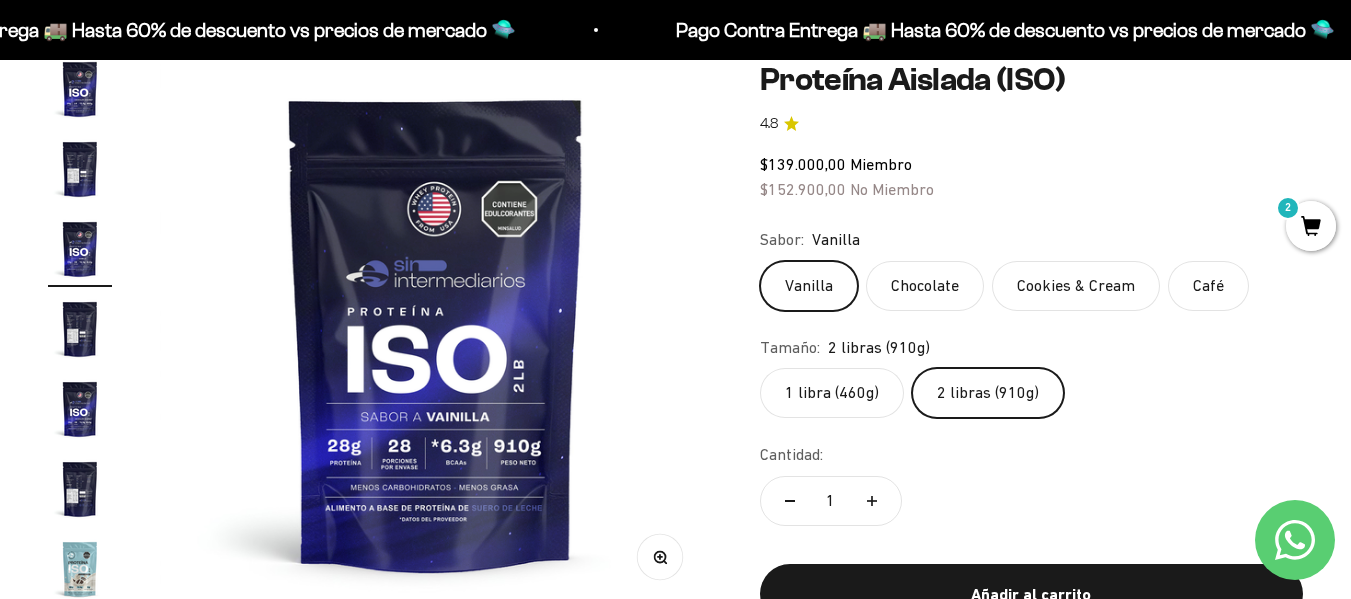 click on "Chocolate" 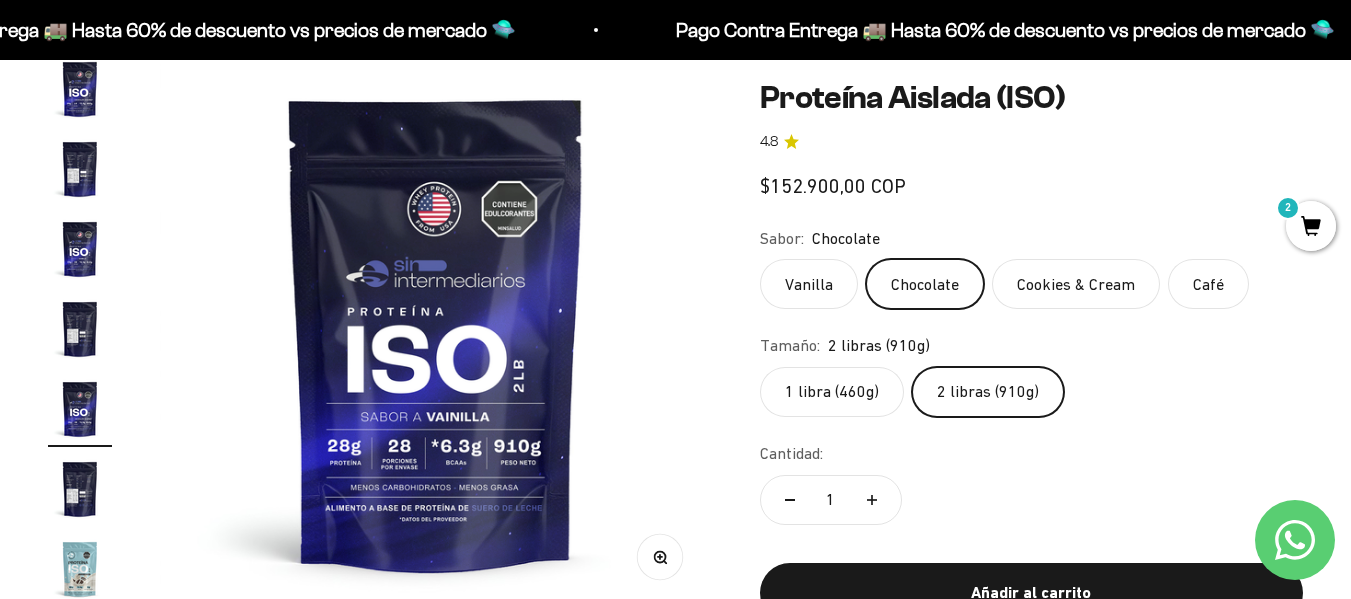 scroll, scrollTop: 0, scrollLeft: 2255, axis: horizontal 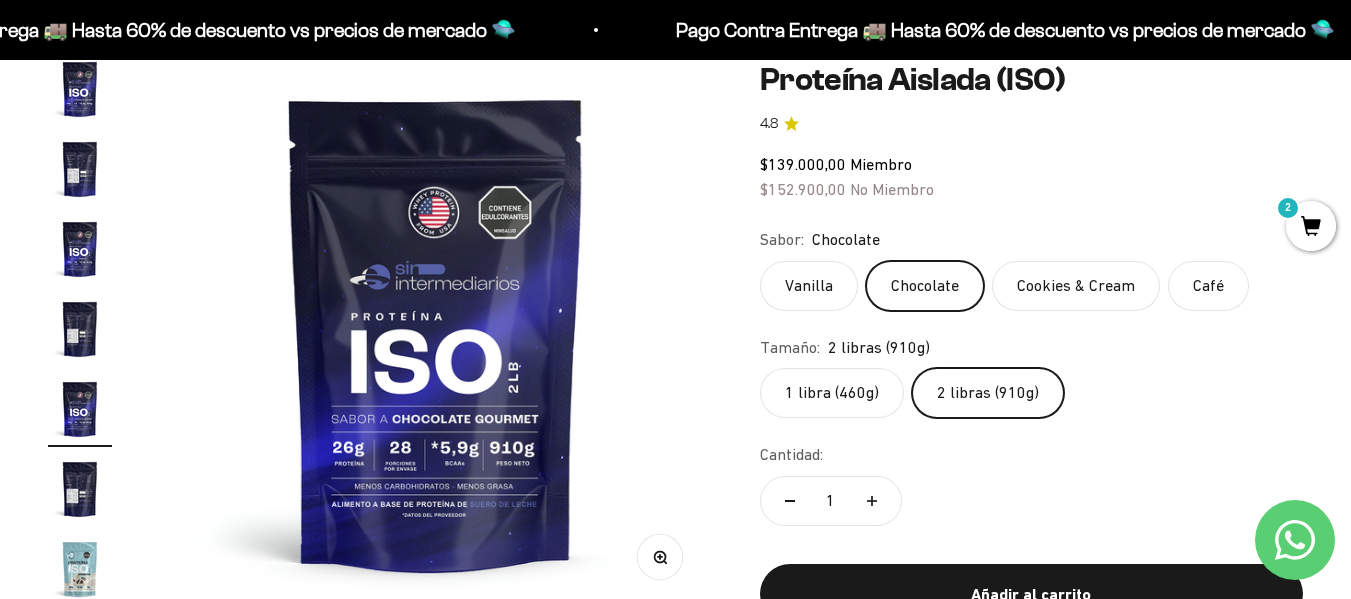 click on "Cookies & Cream" 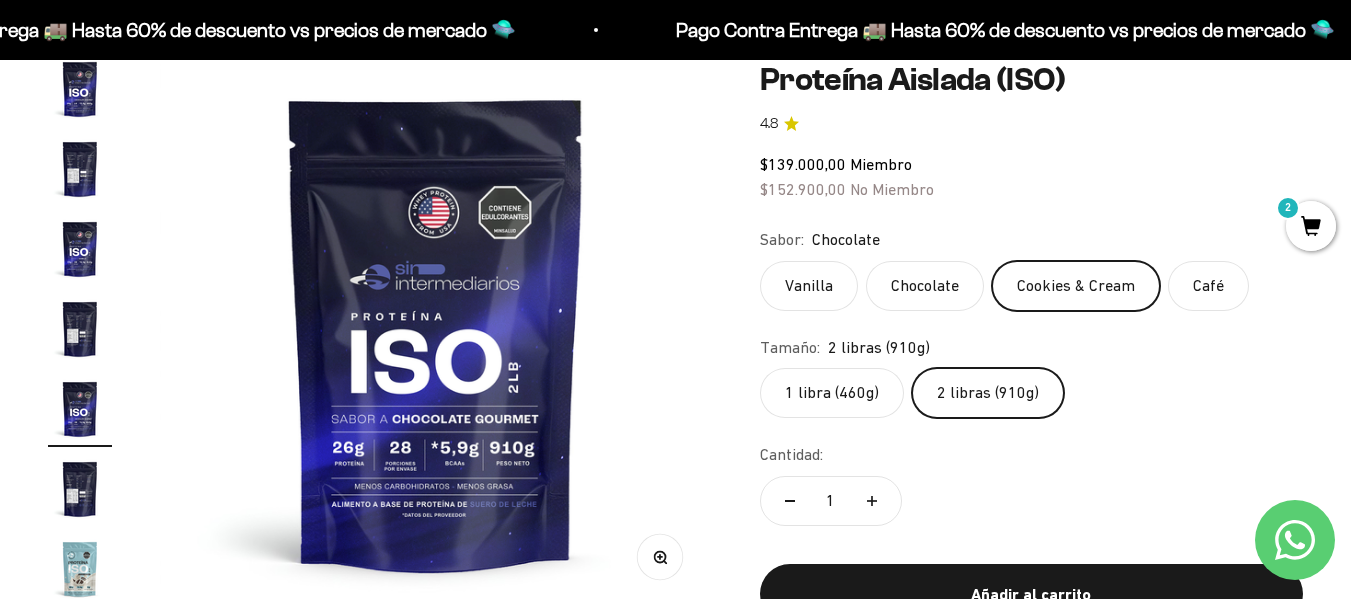 scroll, scrollTop: 0, scrollLeft: 3383, axis: horizontal 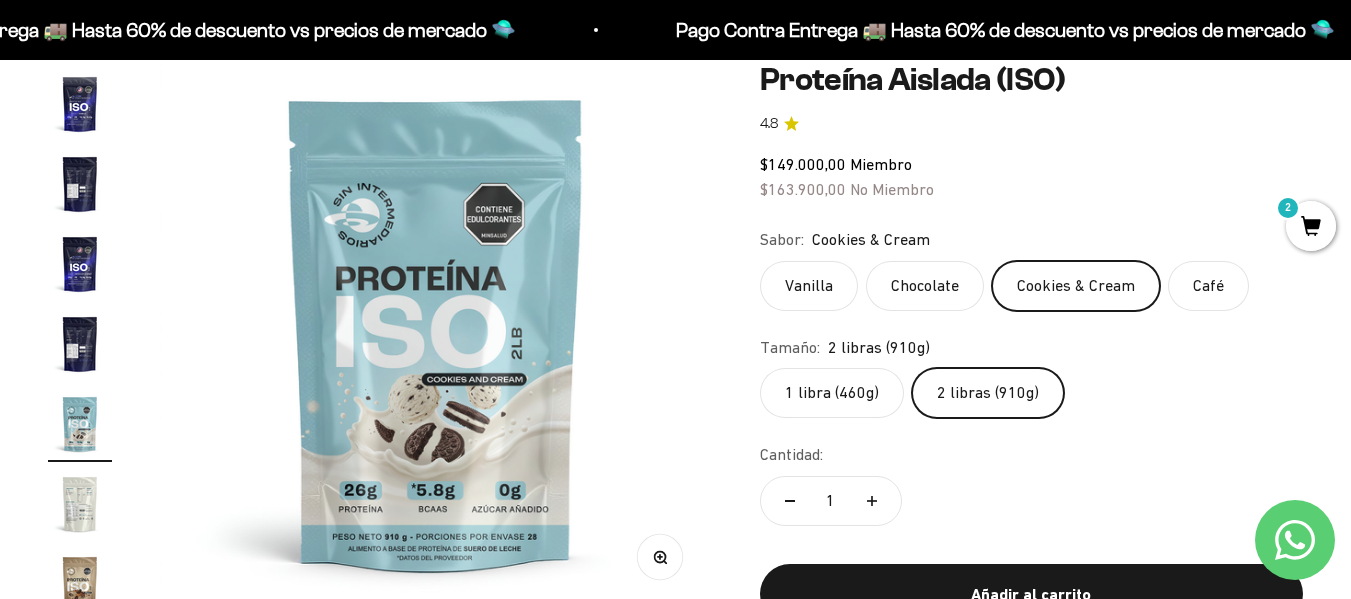click on "Café" 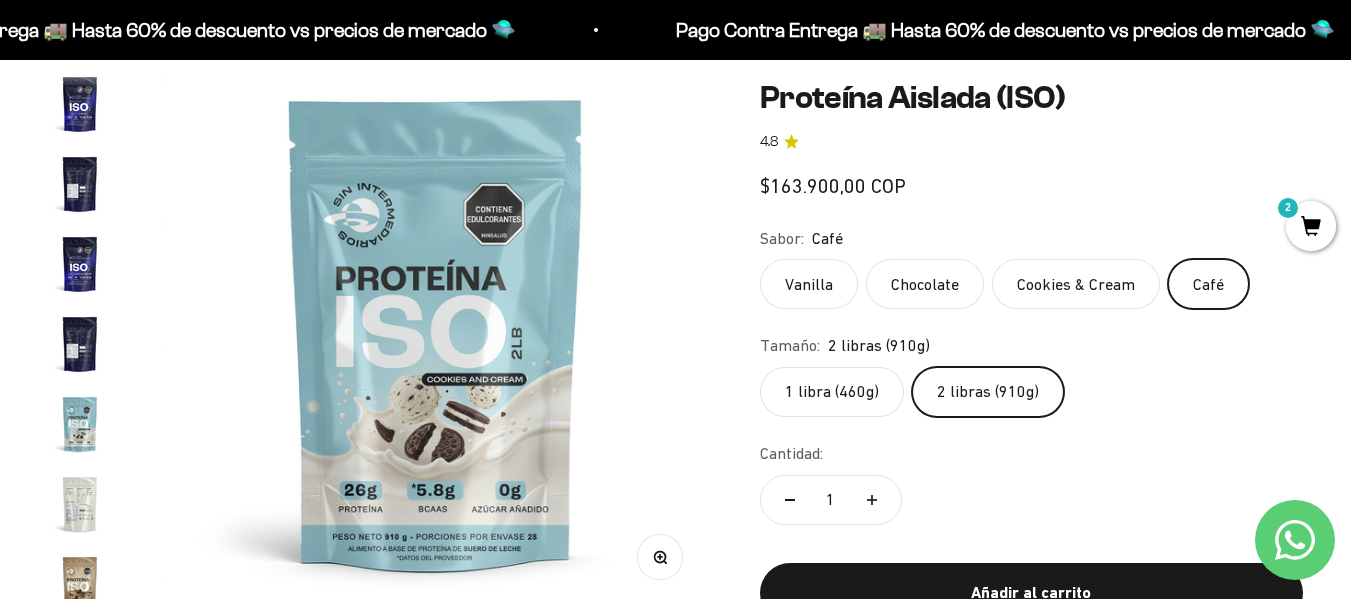 scroll, scrollTop: 0, scrollLeft: 4511, axis: horizontal 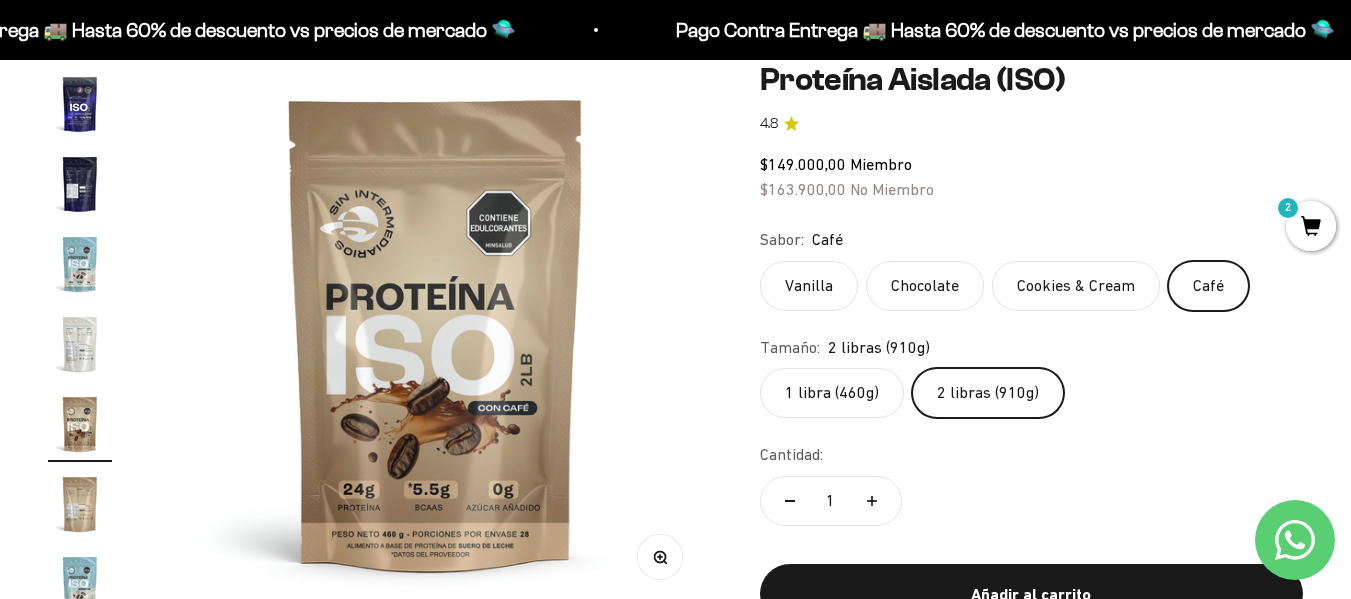 click on "Vanilla" 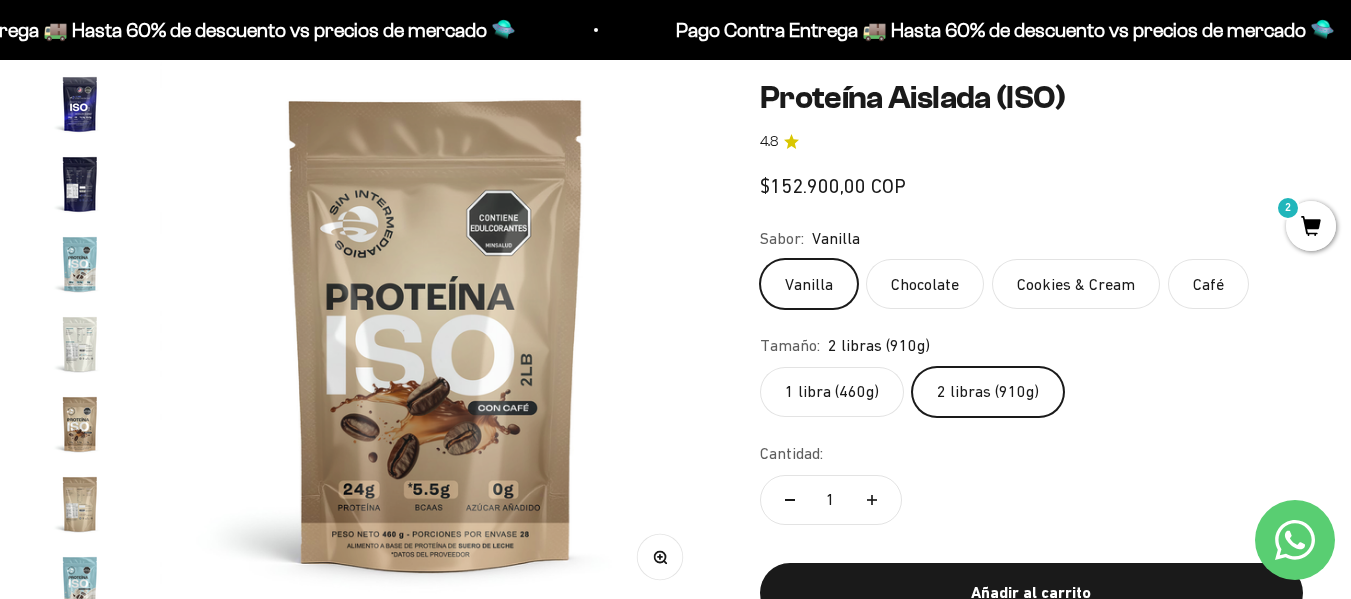scroll, scrollTop: 0, scrollLeft: 1128, axis: horizontal 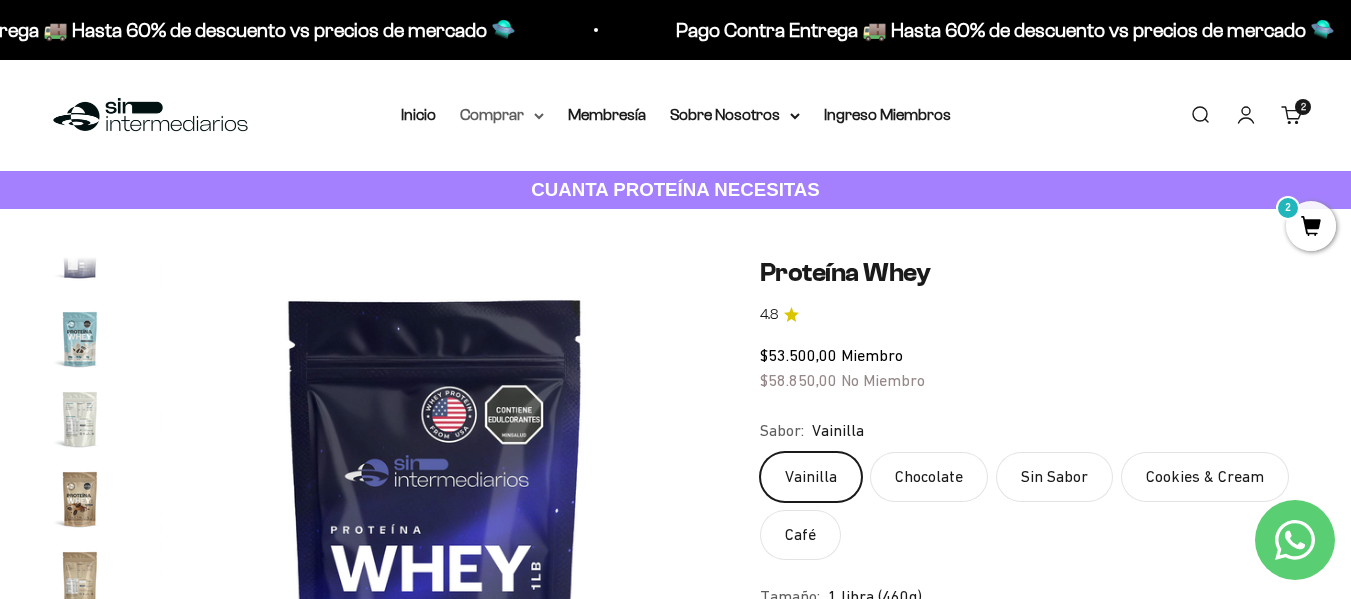 click on "Comprar" at bounding box center [502, 115] 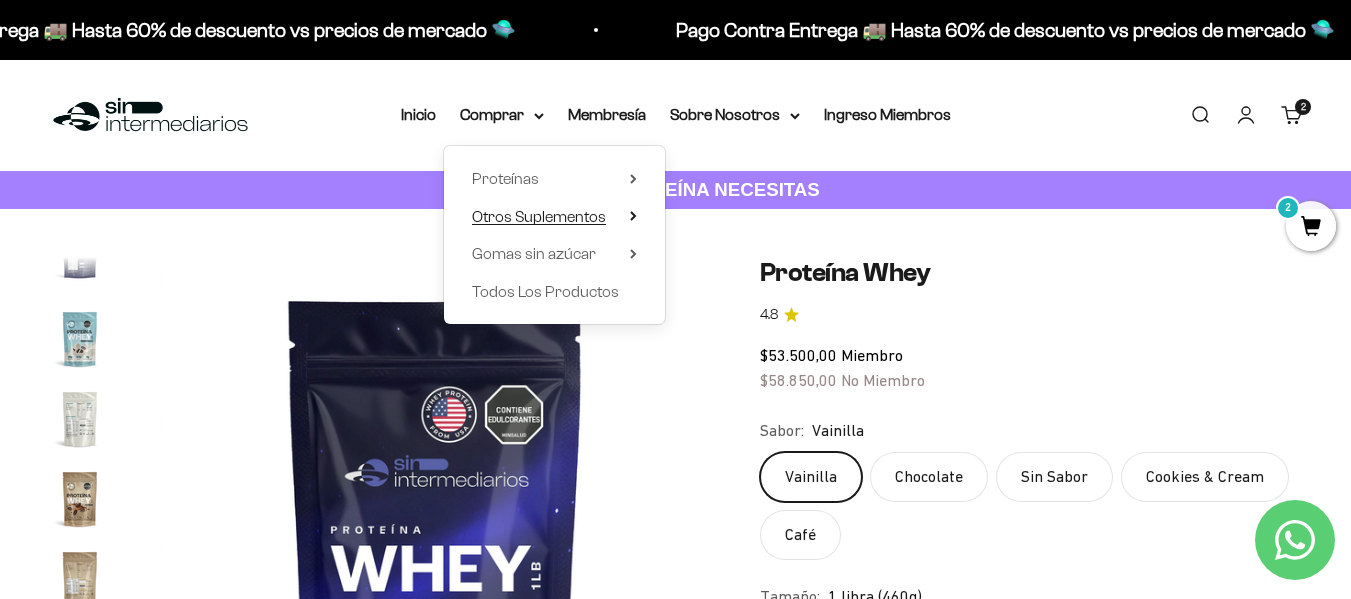click on "Otros Suplementos" at bounding box center (554, 217) 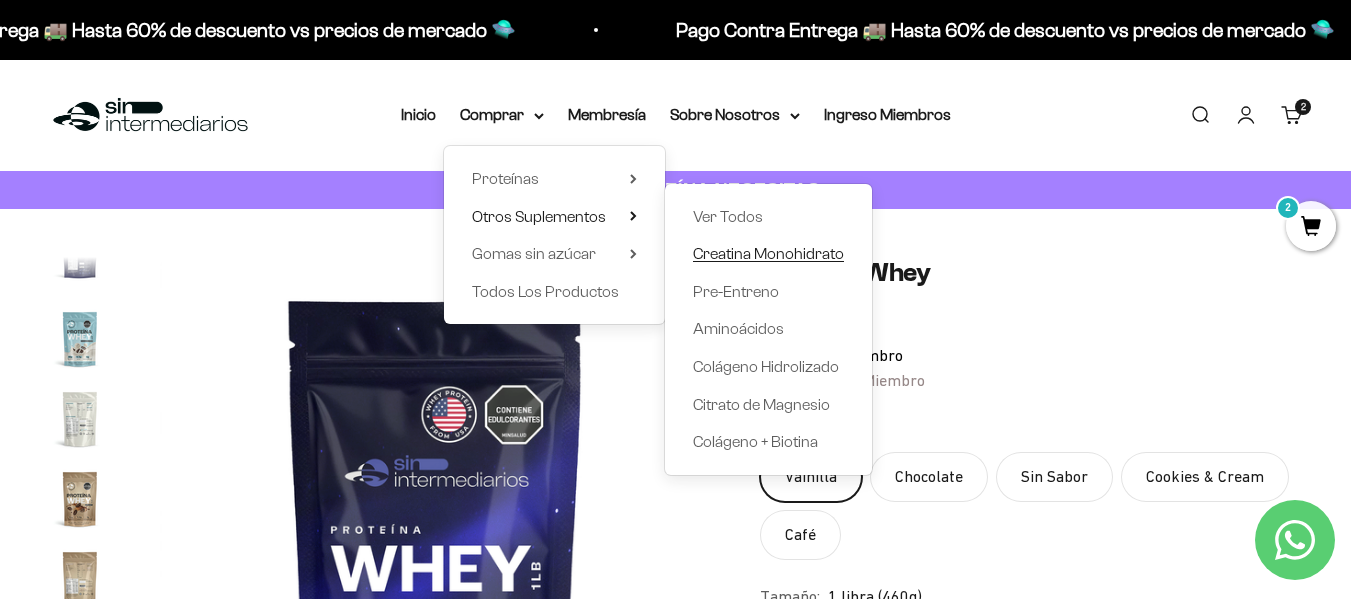 click on "Creatina Monohidrato" at bounding box center [768, 253] 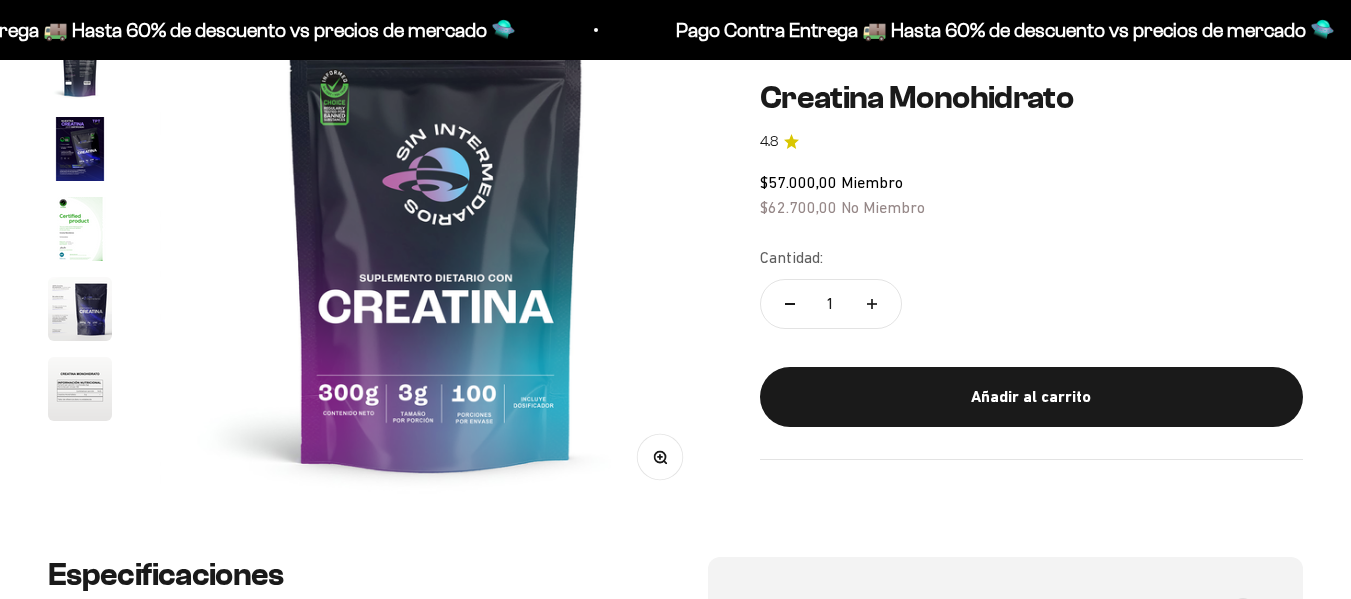 scroll, scrollTop: 300, scrollLeft: 0, axis: vertical 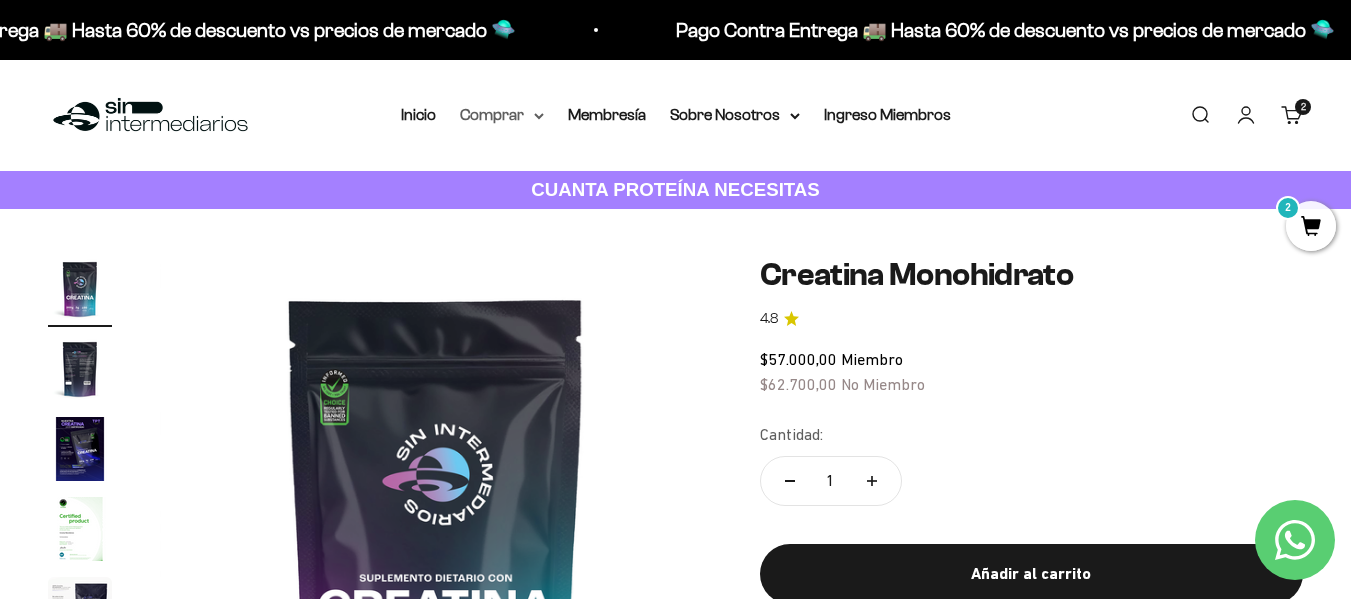 click on "Comprar" at bounding box center (502, 115) 